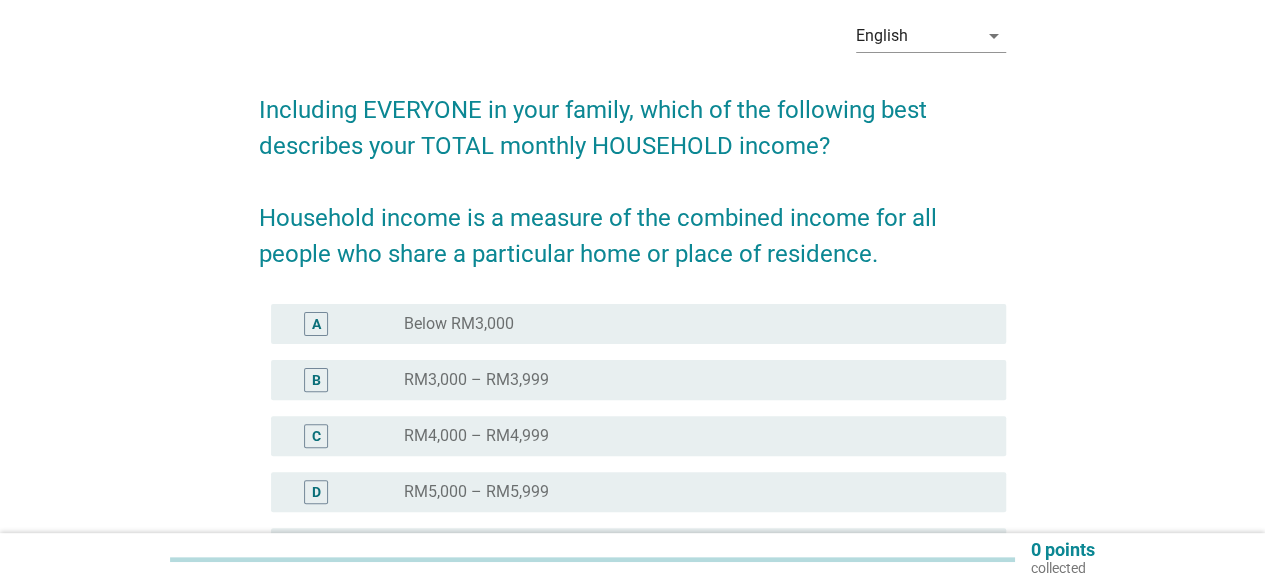 scroll, scrollTop: 200, scrollLeft: 0, axis: vertical 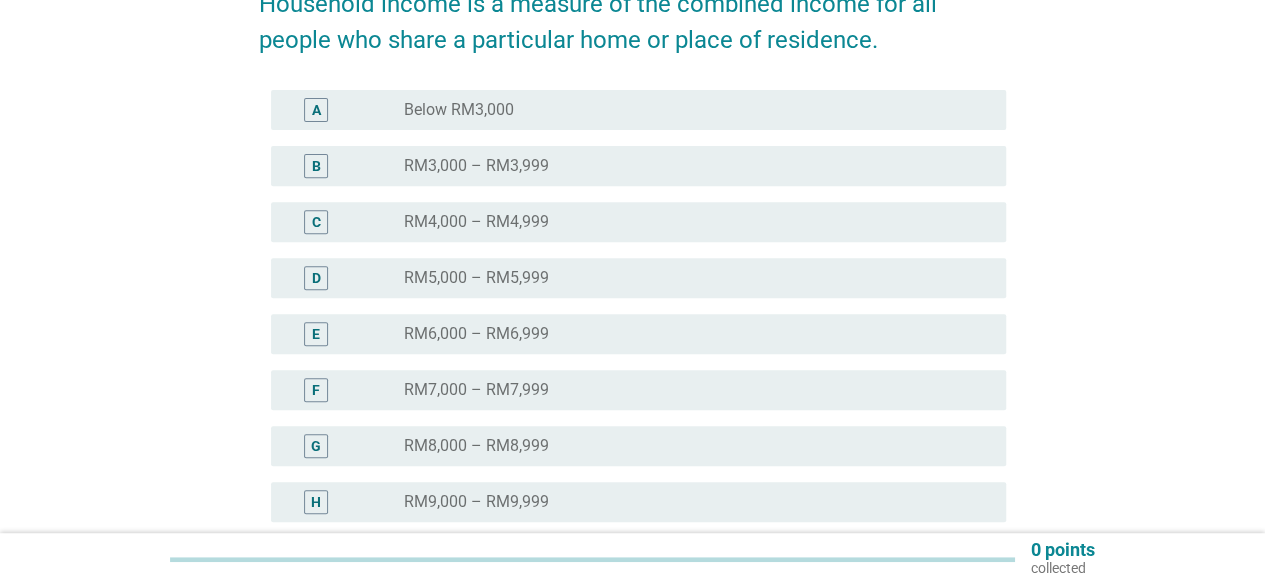 click on "RM7,000 – RM7,999" at bounding box center [476, 390] 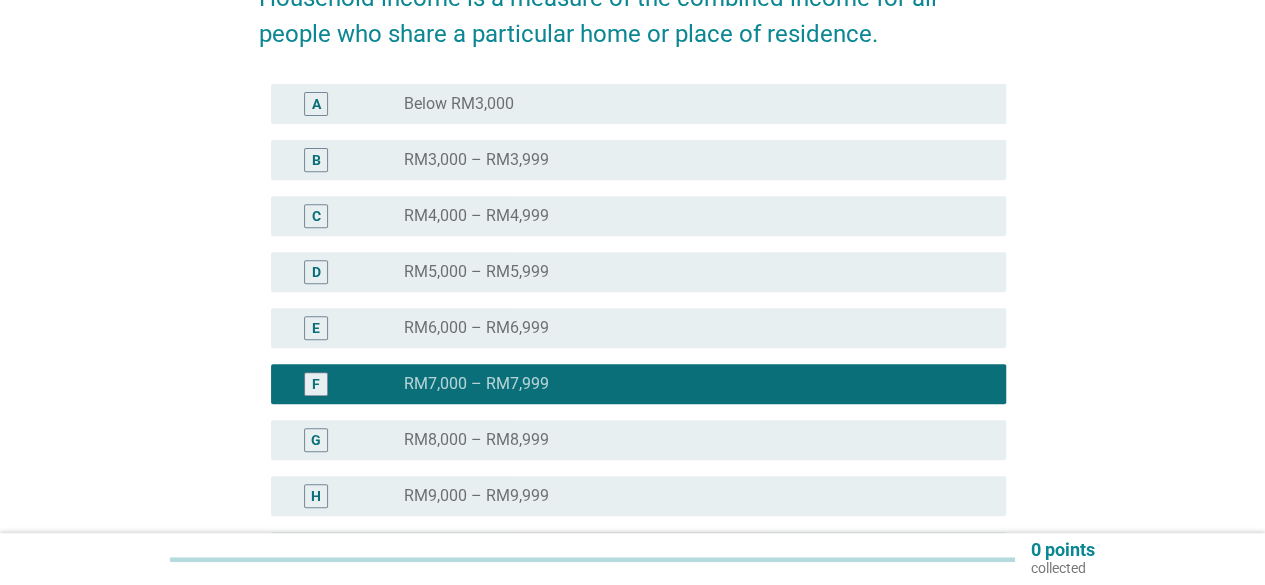 scroll, scrollTop: 500, scrollLeft: 0, axis: vertical 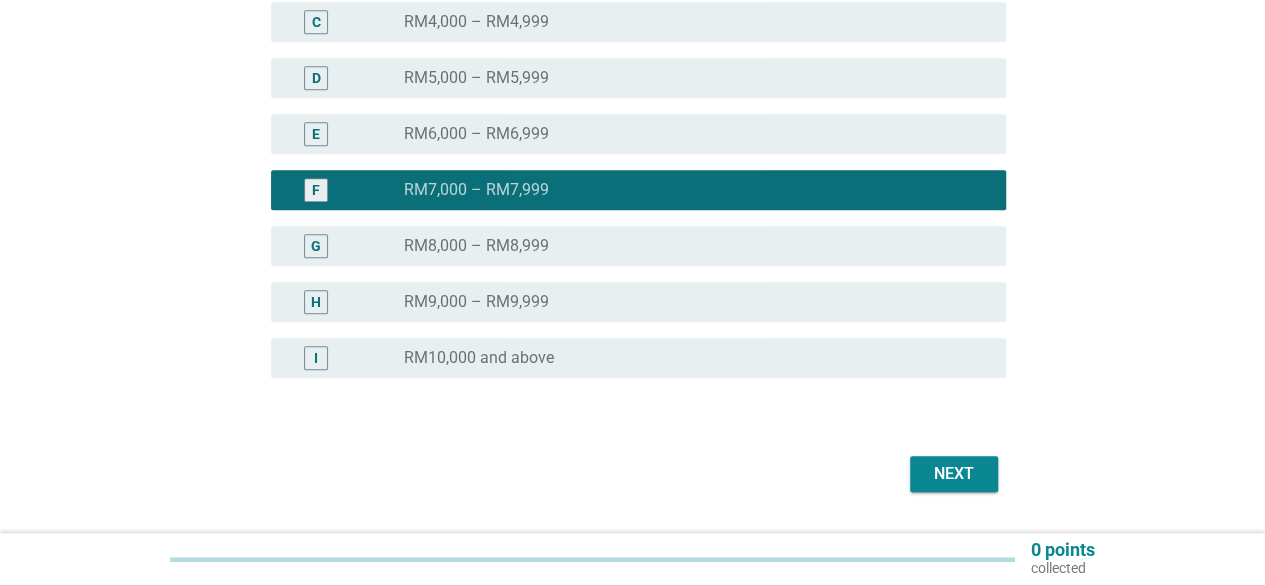 click on "Next" at bounding box center (954, 474) 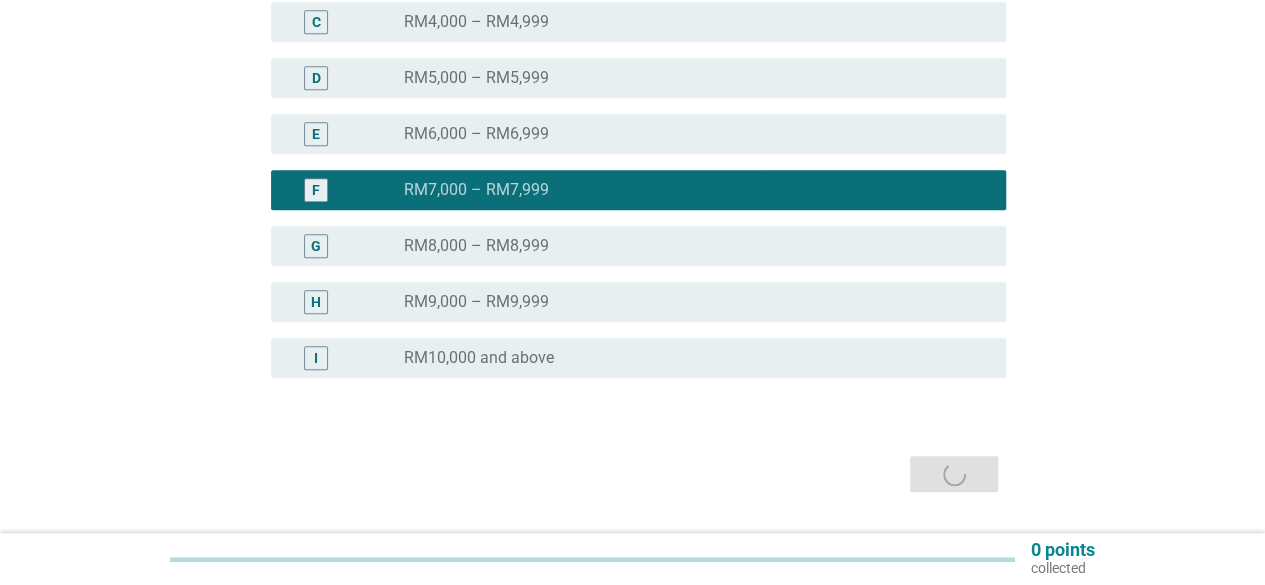scroll, scrollTop: 0, scrollLeft: 0, axis: both 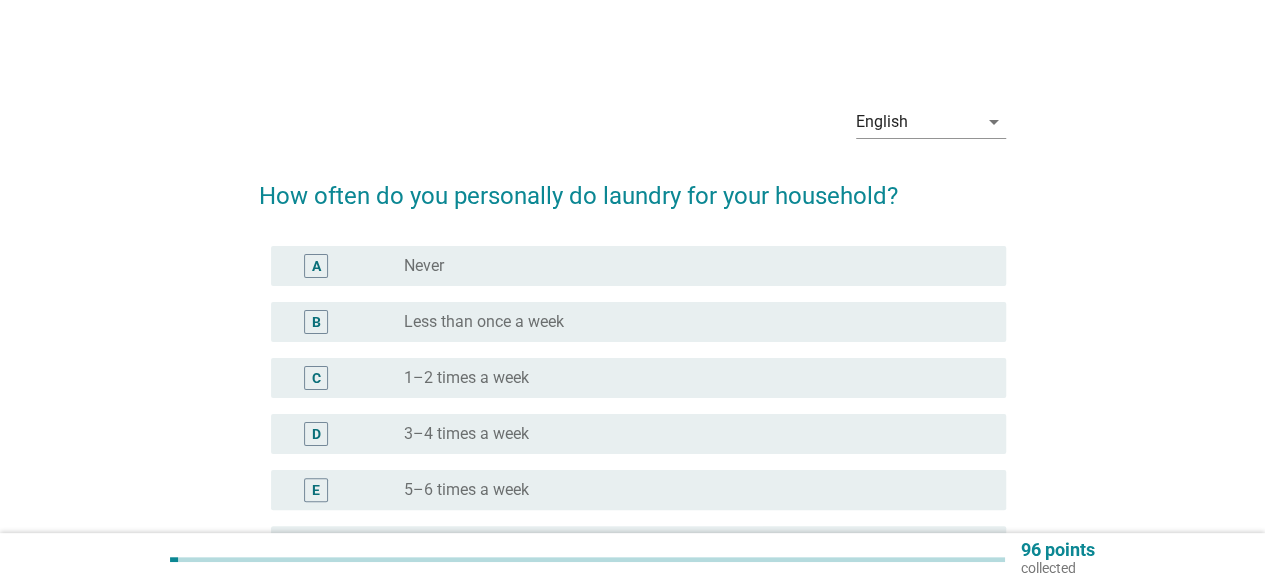 click on "3–4 times a week" at bounding box center [466, 434] 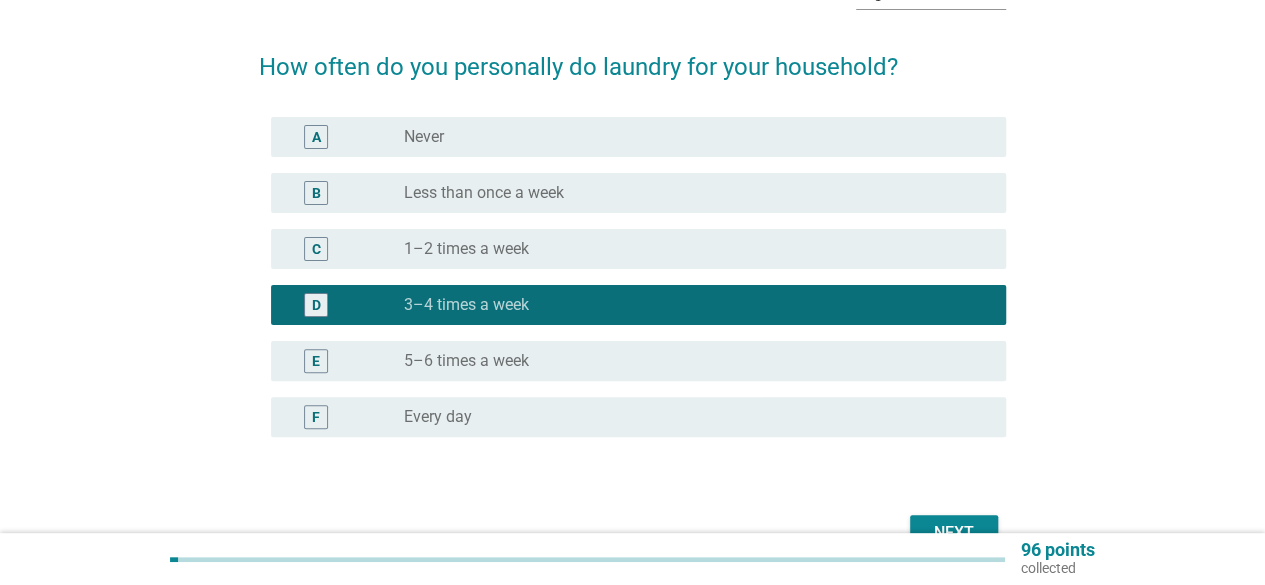 scroll, scrollTop: 200, scrollLeft: 0, axis: vertical 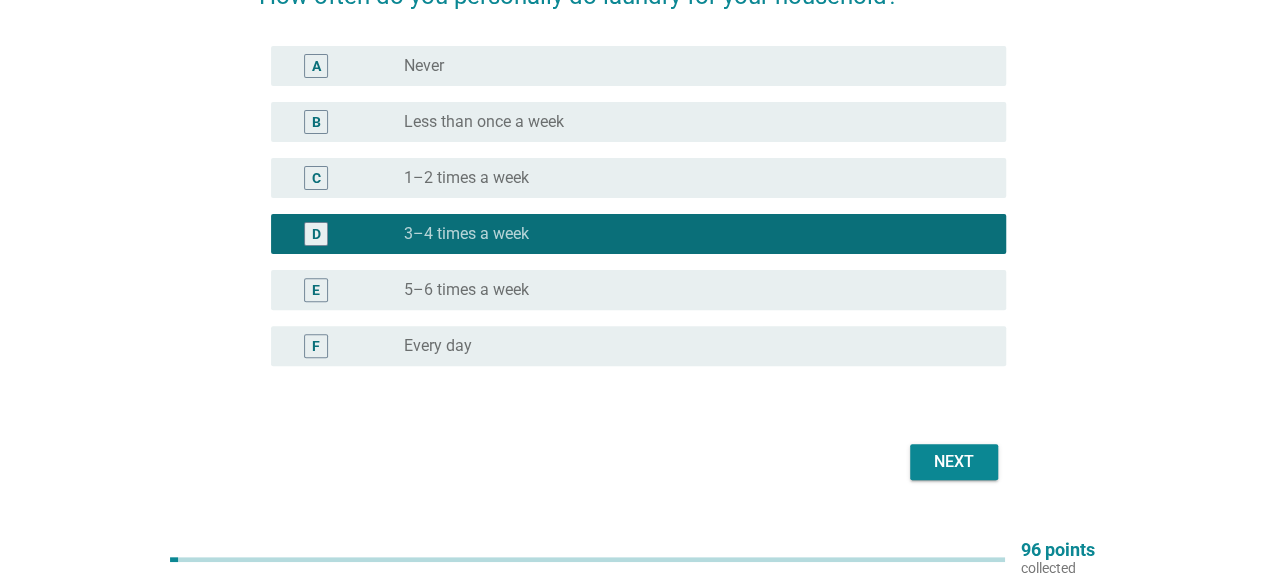 click on "Next" at bounding box center (954, 462) 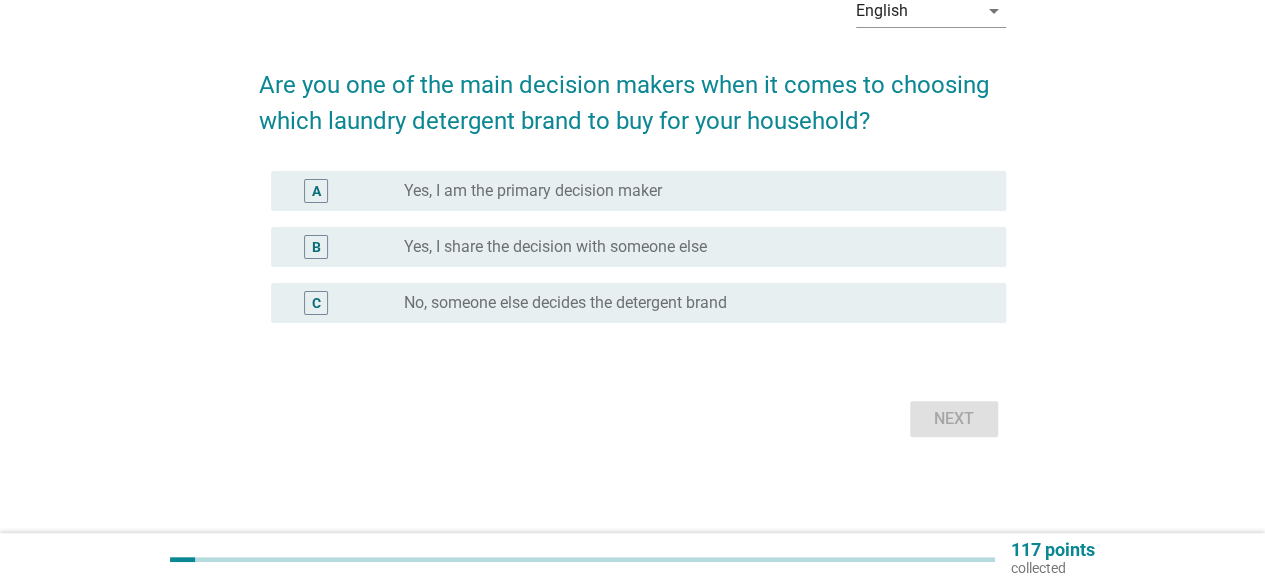 scroll, scrollTop: 0, scrollLeft: 0, axis: both 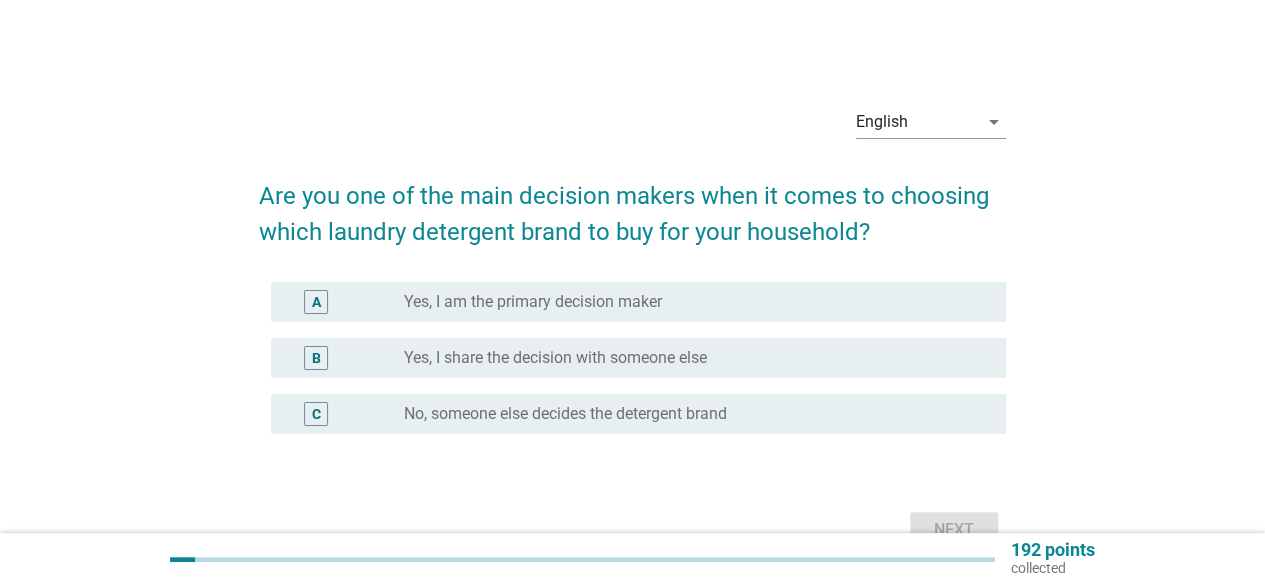 click on "radio_button_unchecked Yes, I am the primary decision maker" at bounding box center [689, 302] 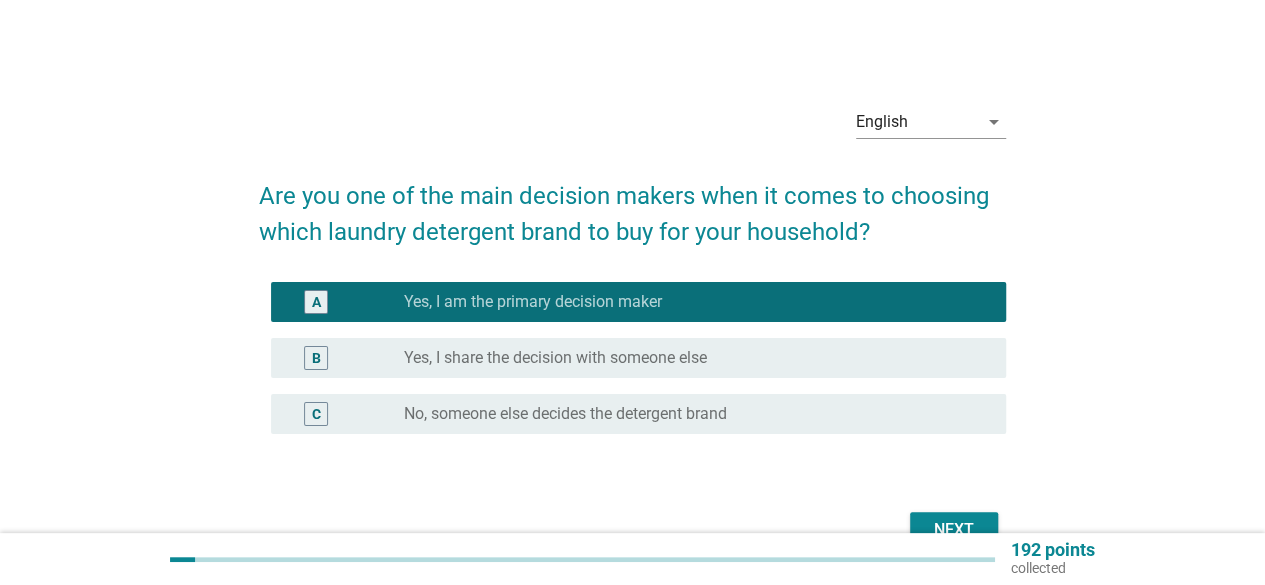 click on "Next" at bounding box center [954, 530] 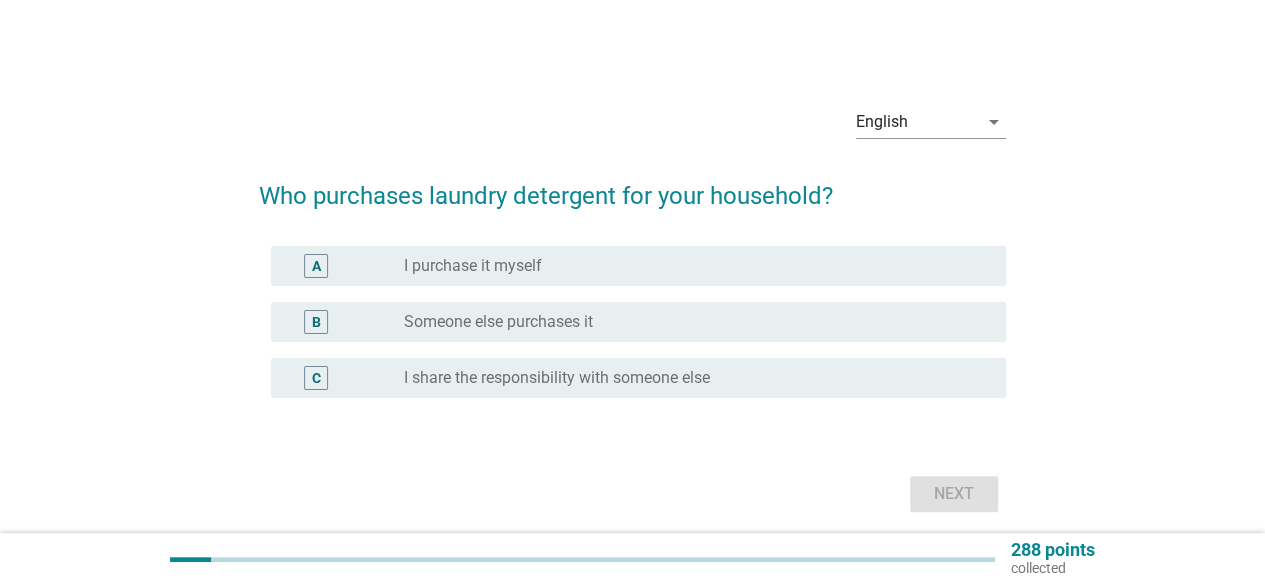 click on "I purchase it myself" at bounding box center [473, 266] 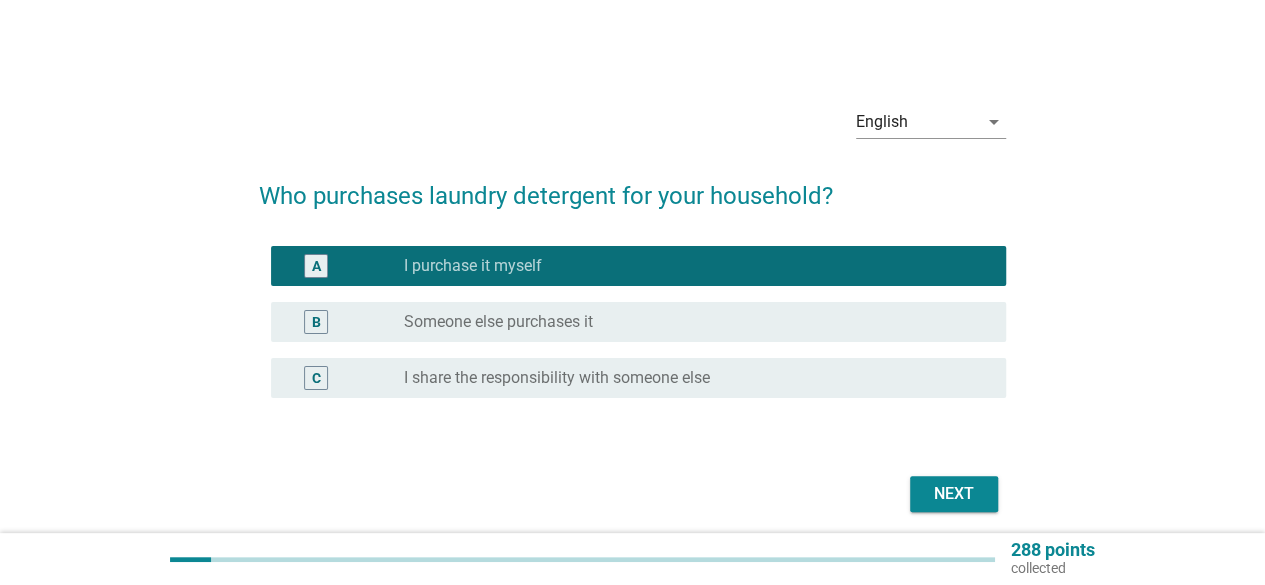 click on "Next" at bounding box center (954, 494) 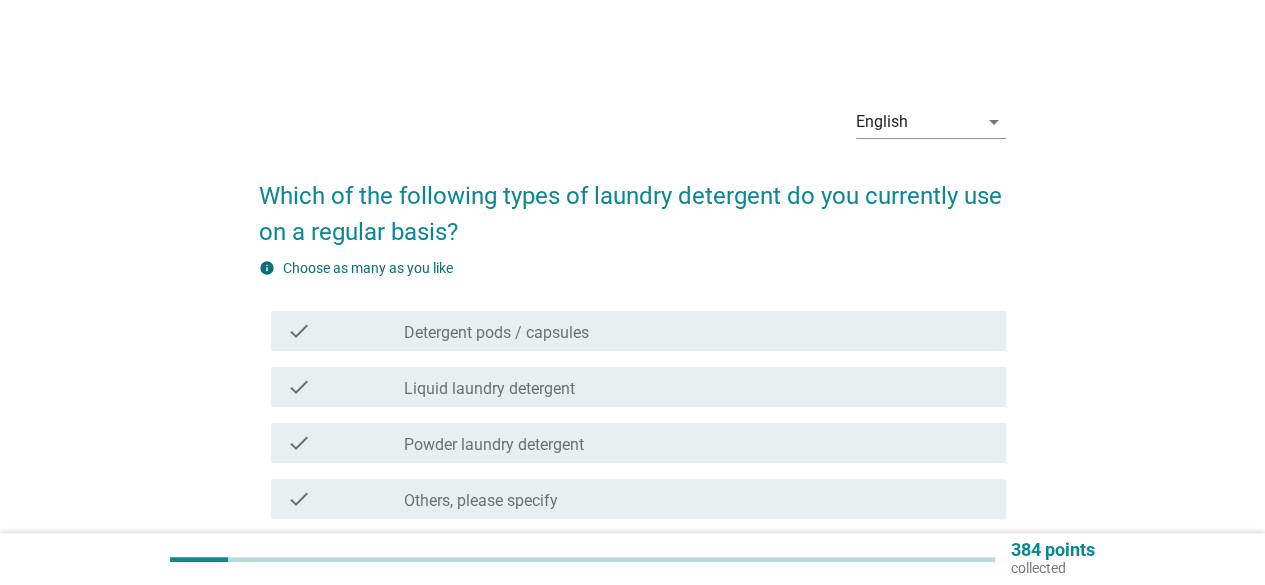 click on "check_box_outline_blank Liquid laundry detergent" at bounding box center (697, 387) 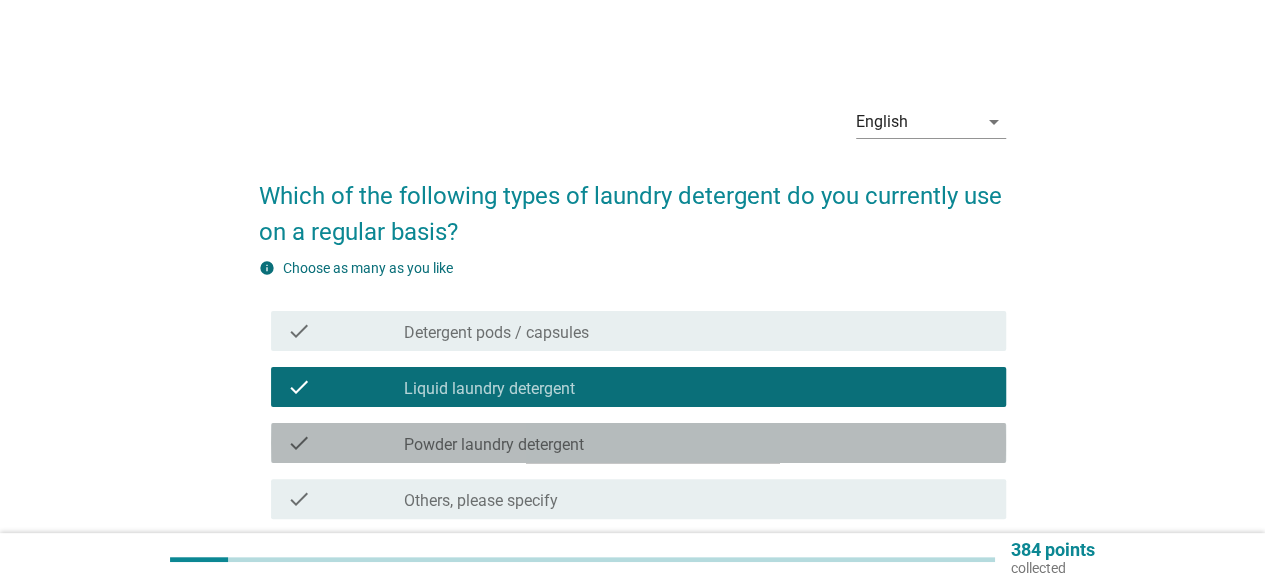 click on "Powder laundry detergent" at bounding box center (494, 445) 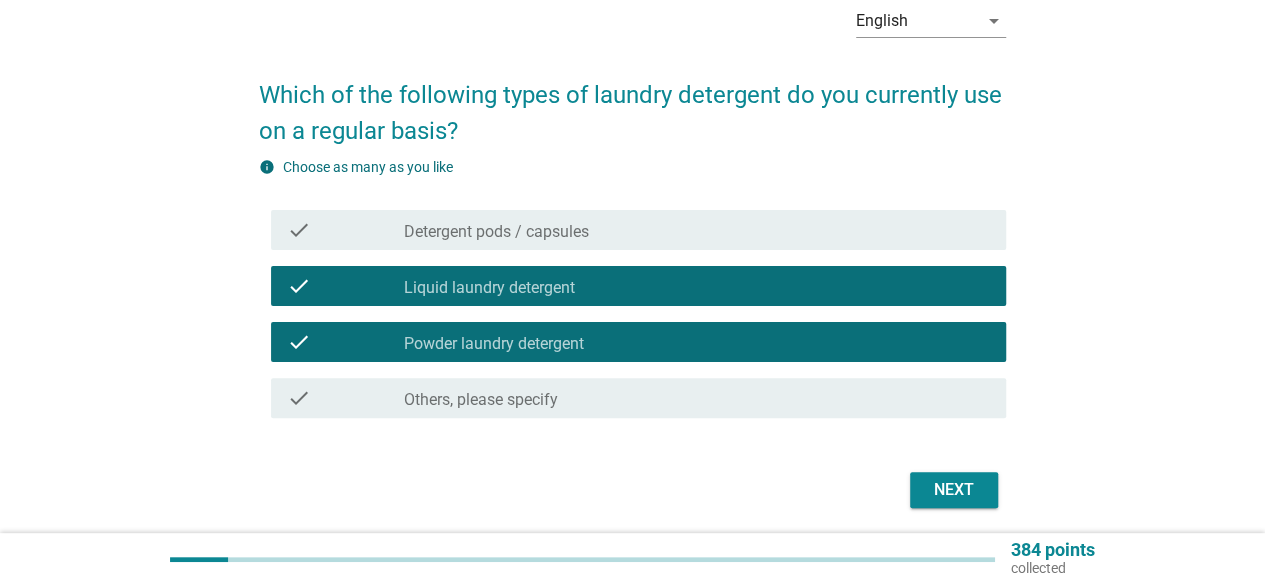 scroll, scrollTop: 172, scrollLeft: 0, axis: vertical 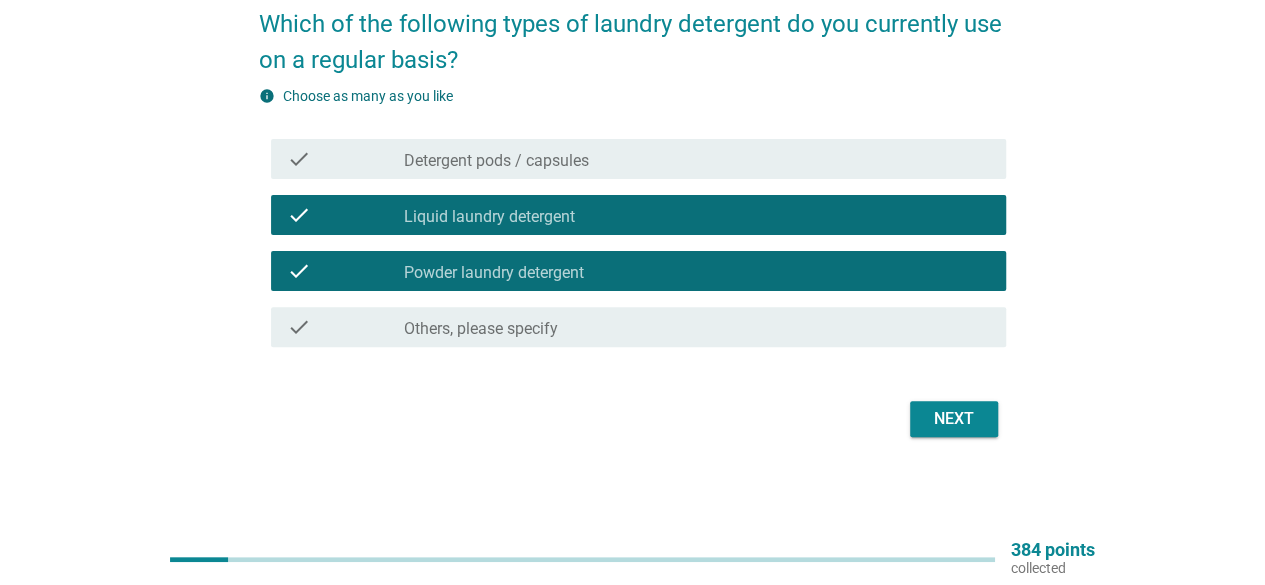 click on "Next" at bounding box center (954, 419) 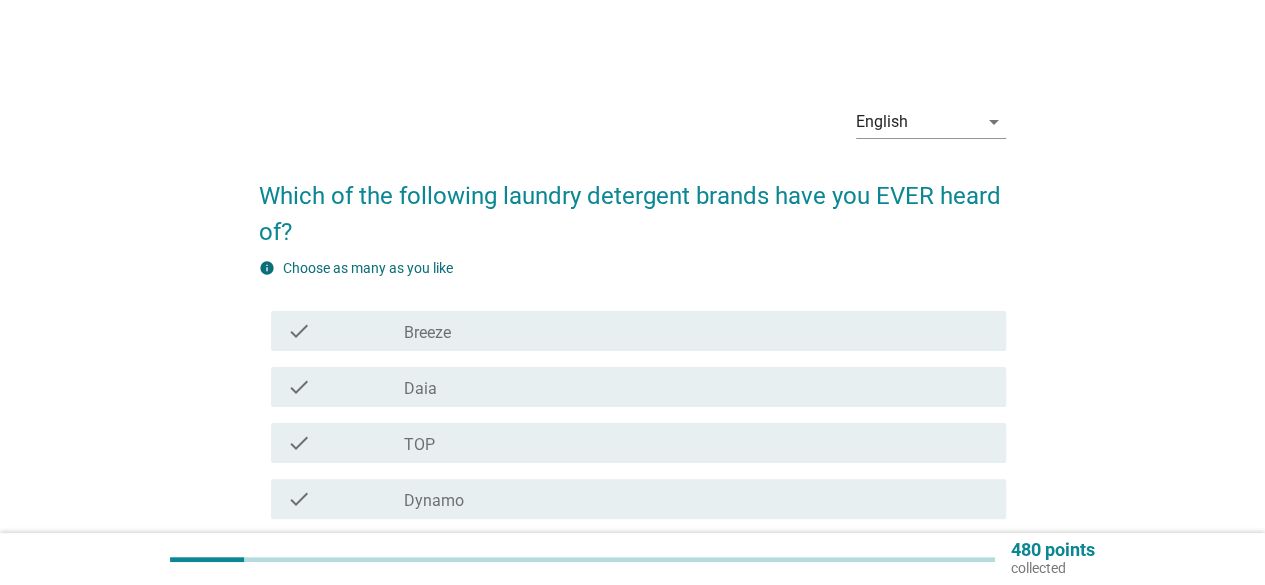 scroll, scrollTop: 200, scrollLeft: 0, axis: vertical 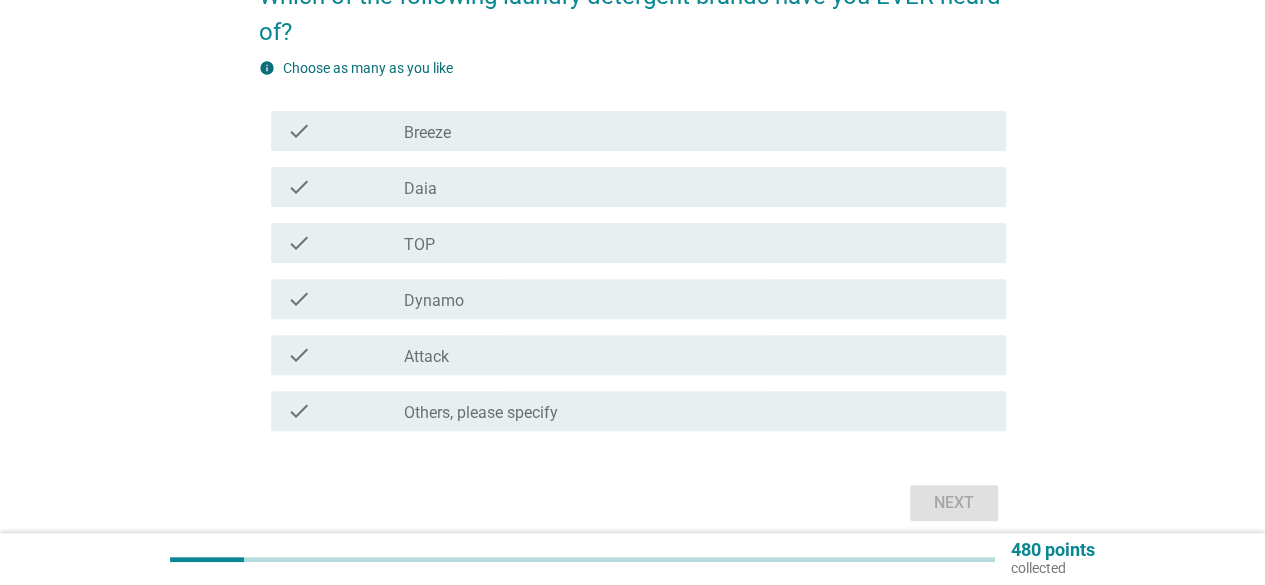 click on "check_box_outline_blank Attack" at bounding box center [697, 355] 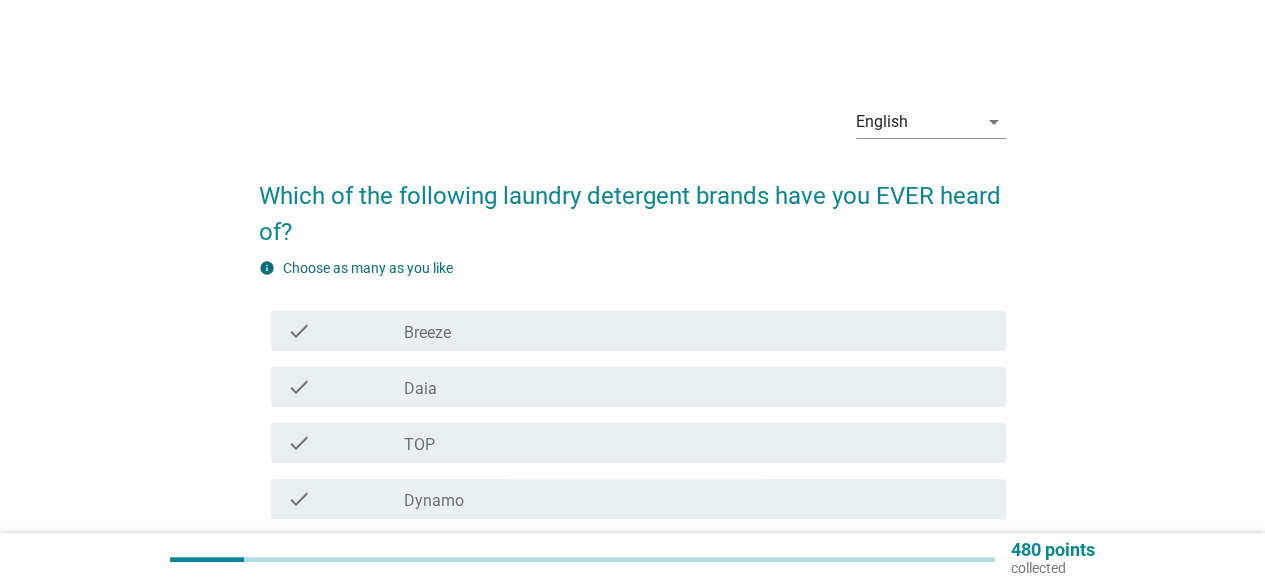 scroll, scrollTop: 100, scrollLeft: 0, axis: vertical 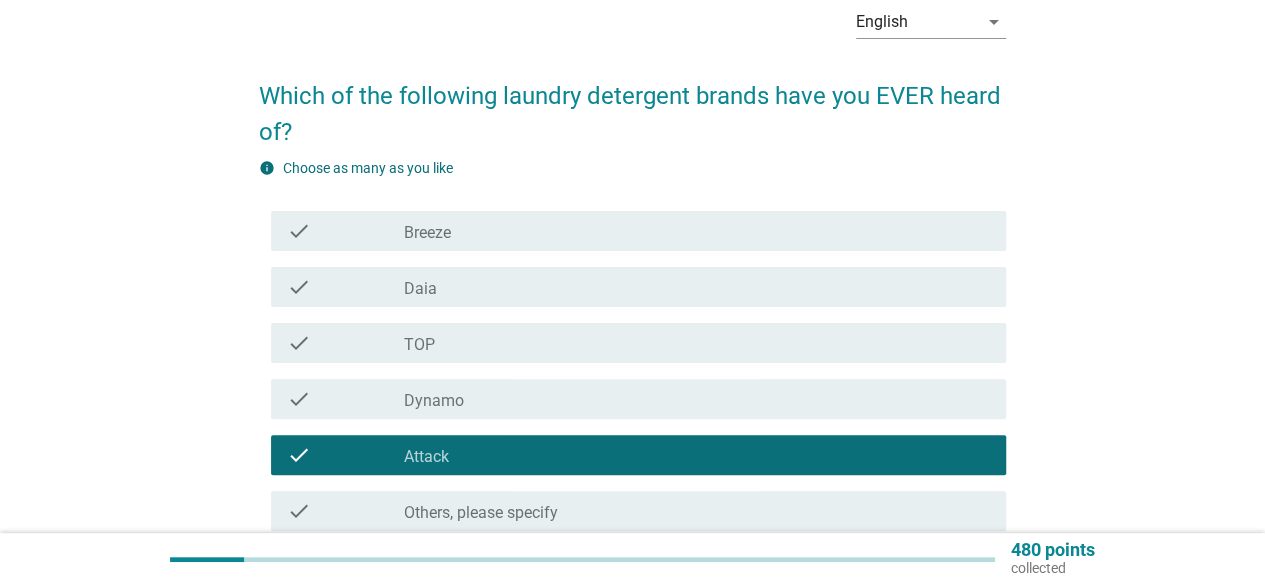 click on "check_box_outline_blank Dynamo" at bounding box center (697, 399) 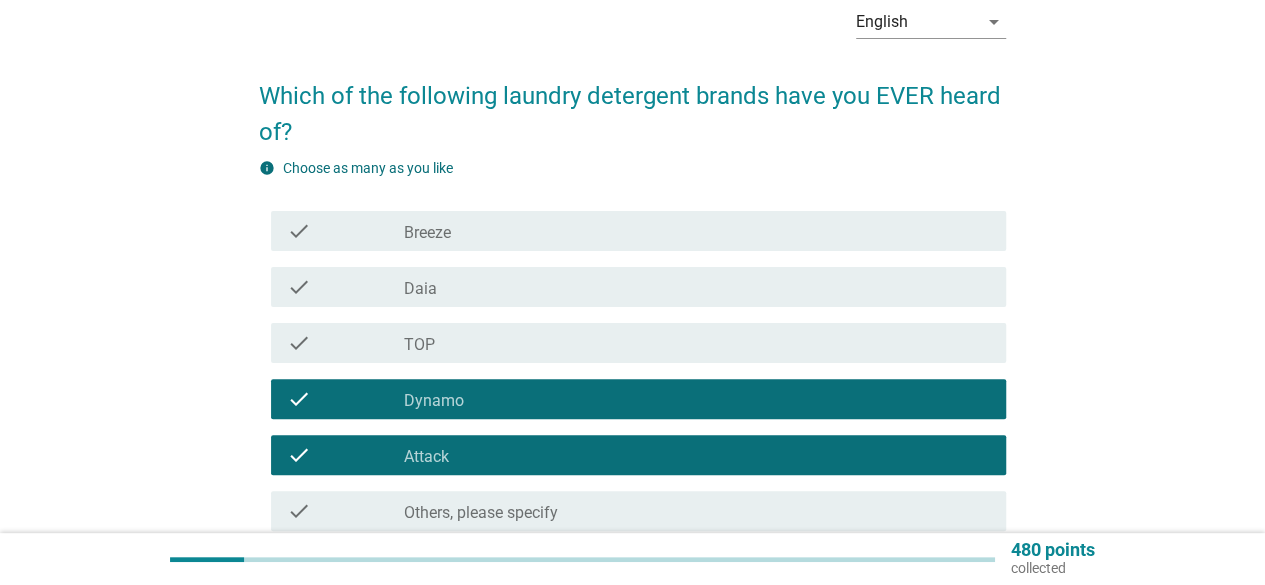 click on "check     check_box_outline_blank TOP" at bounding box center [632, 343] 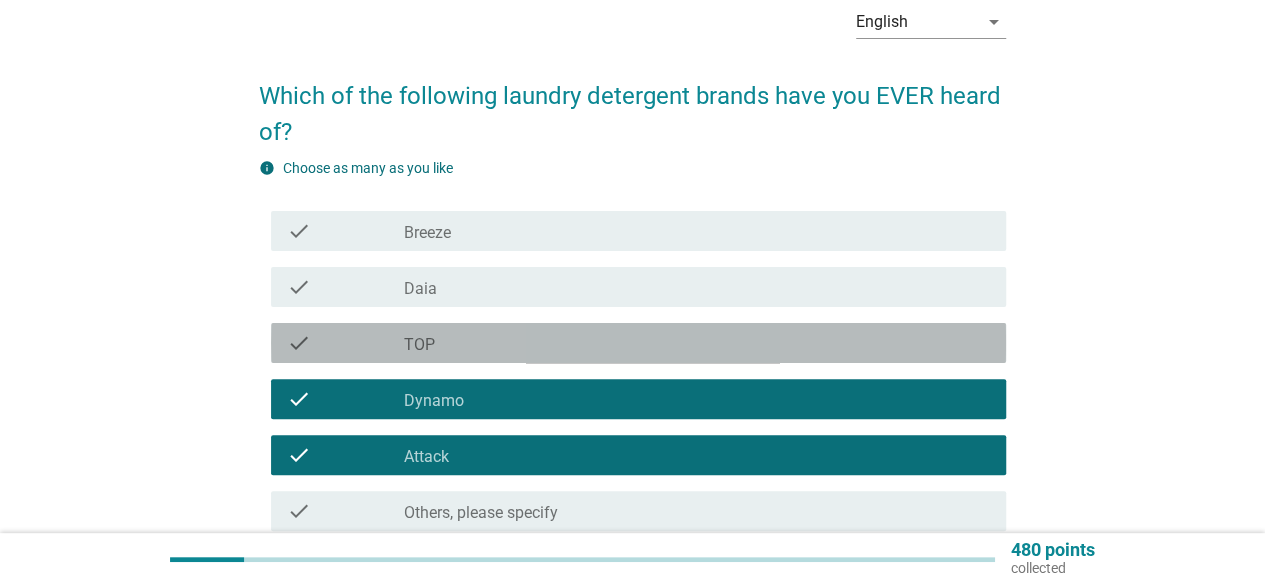 click on "check_box_outline_blank TOP" at bounding box center [697, 343] 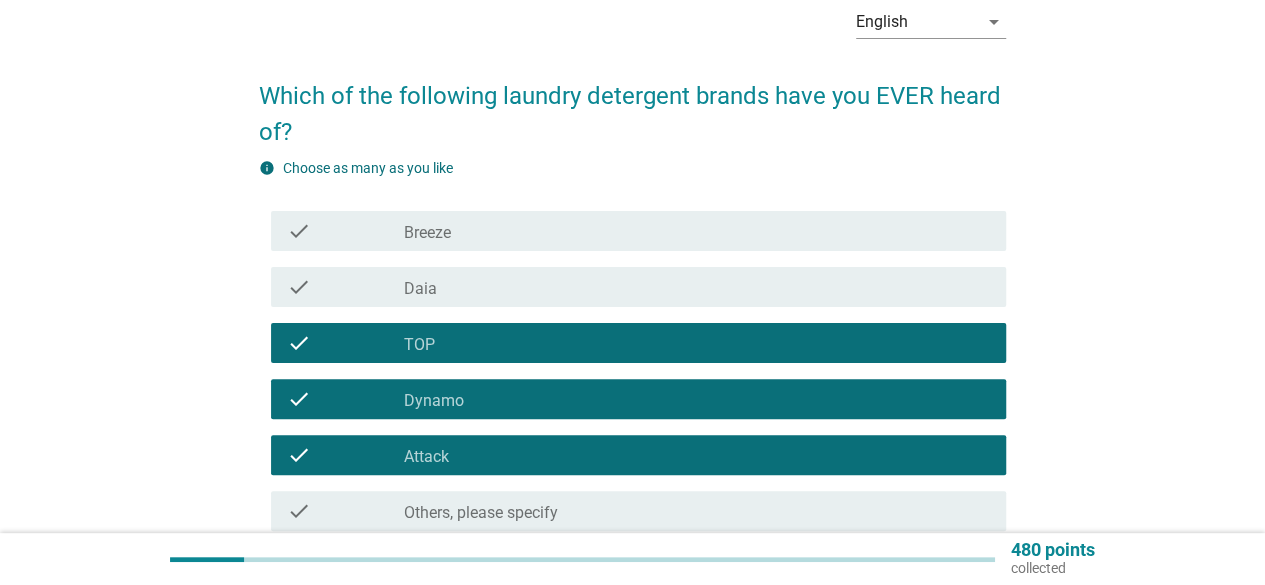 click on "check_box_outline_blank Daia" at bounding box center [697, 287] 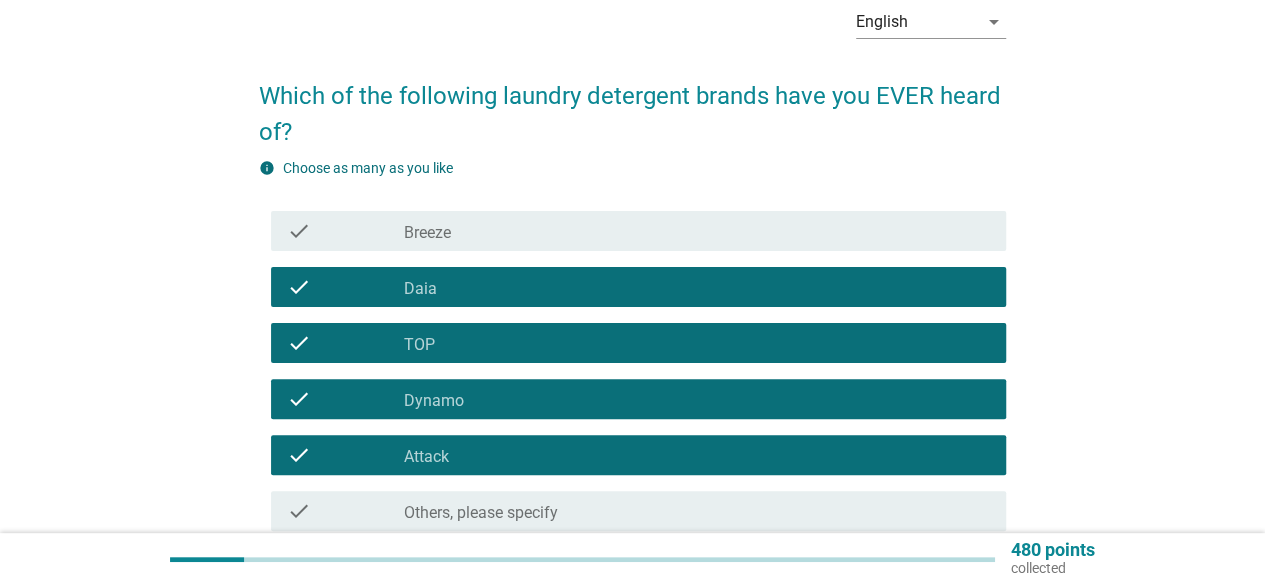 click on "check_box_outline_blank Breeze" at bounding box center (697, 231) 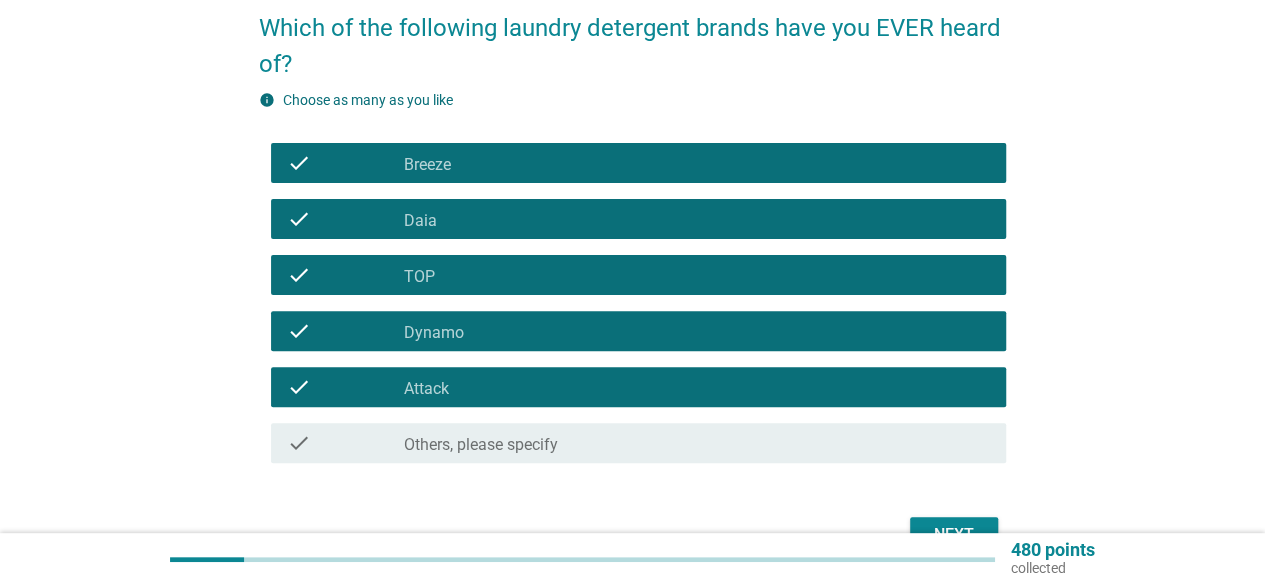 scroll, scrollTop: 200, scrollLeft: 0, axis: vertical 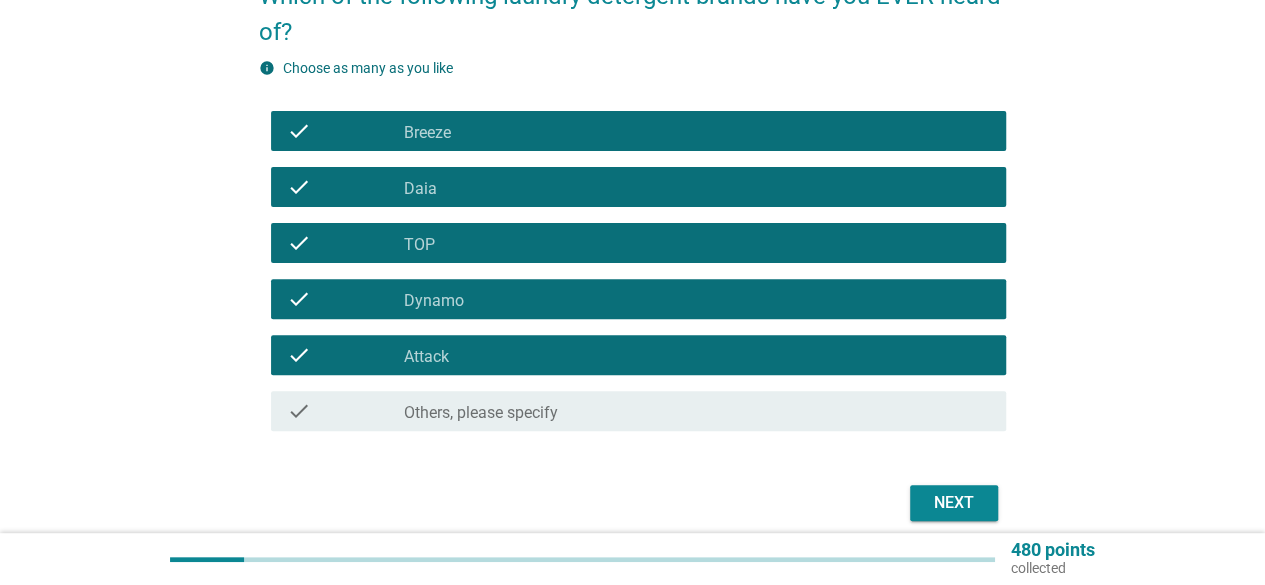 click on "Next" at bounding box center [954, 503] 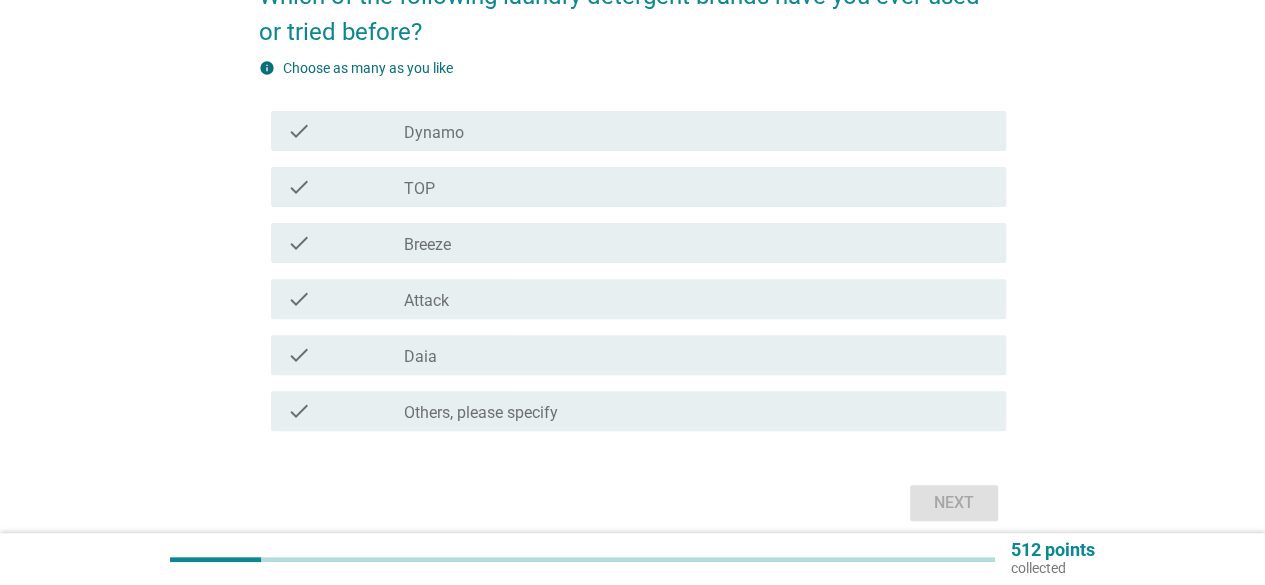 scroll, scrollTop: 0, scrollLeft: 0, axis: both 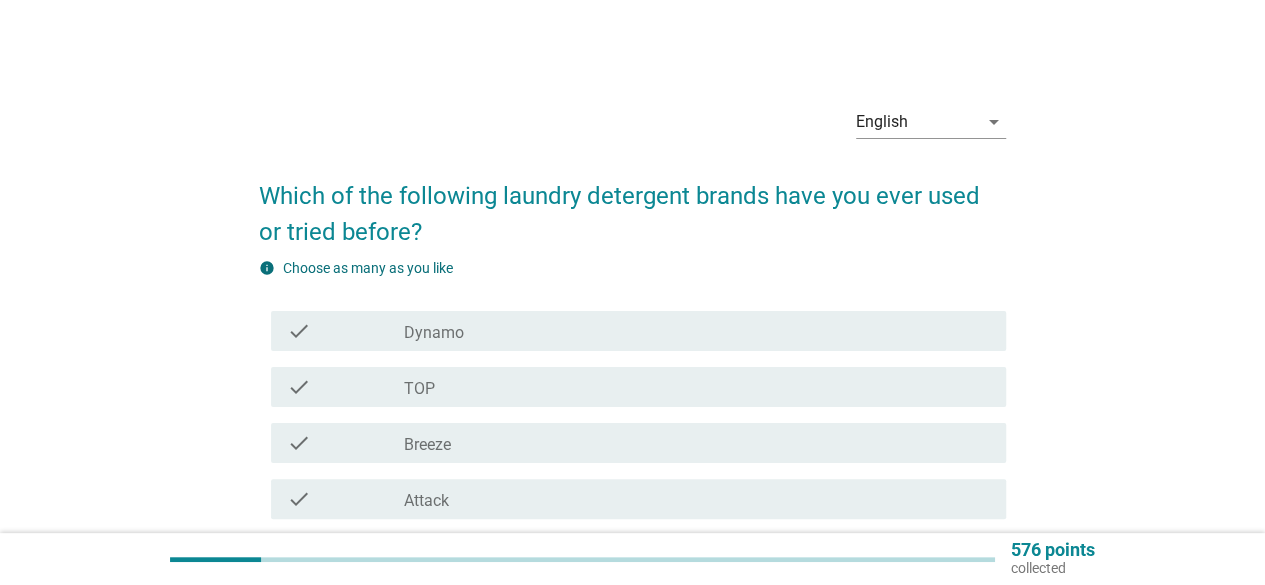 click on "Dynamo" at bounding box center [434, 333] 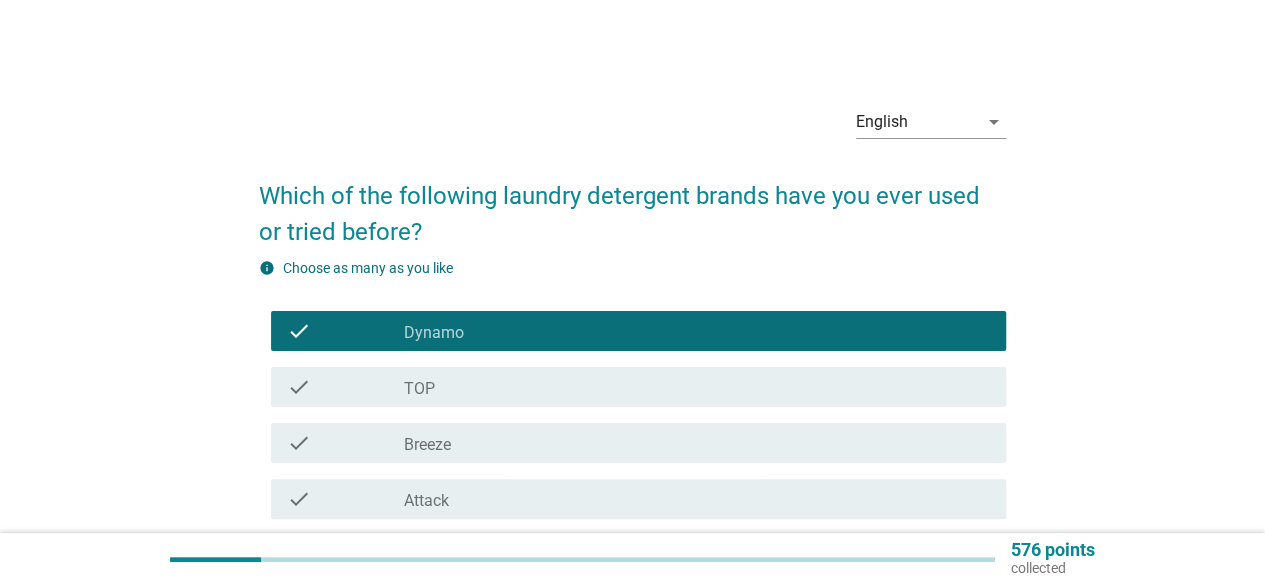 click on "check_box_outline_blank TOP" at bounding box center (697, 387) 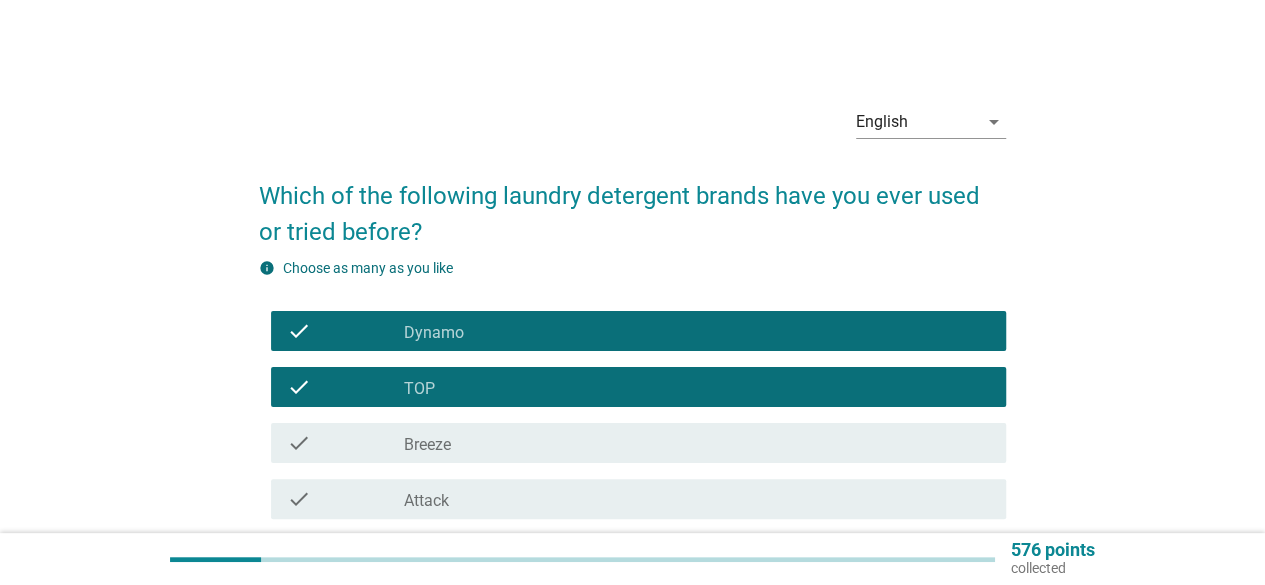 click on "check     check_box_outline_blank Breeze" at bounding box center [638, 443] 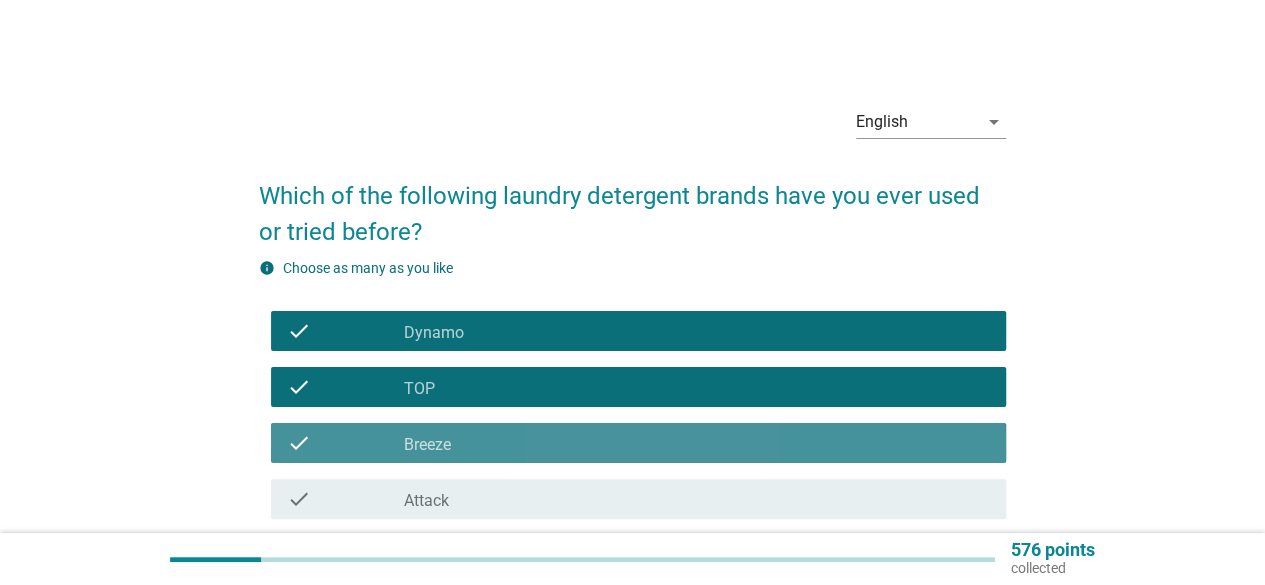 click on "check_box_outline_blank Attack" at bounding box center [697, 499] 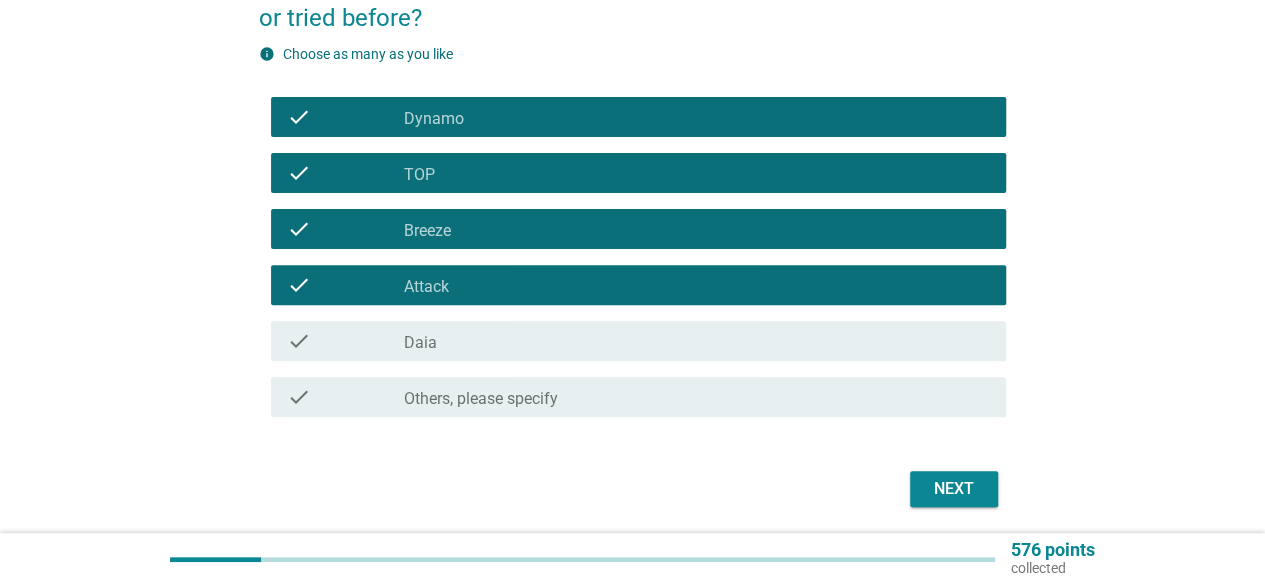 scroll, scrollTop: 284, scrollLeft: 0, axis: vertical 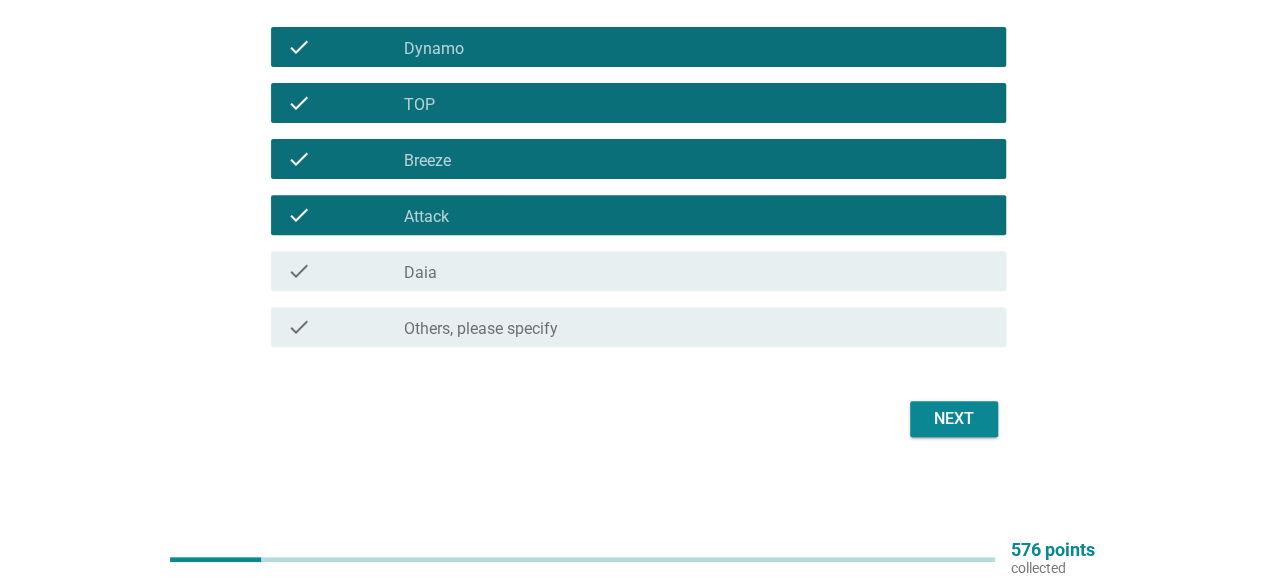 click on "Next" at bounding box center [954, 419] 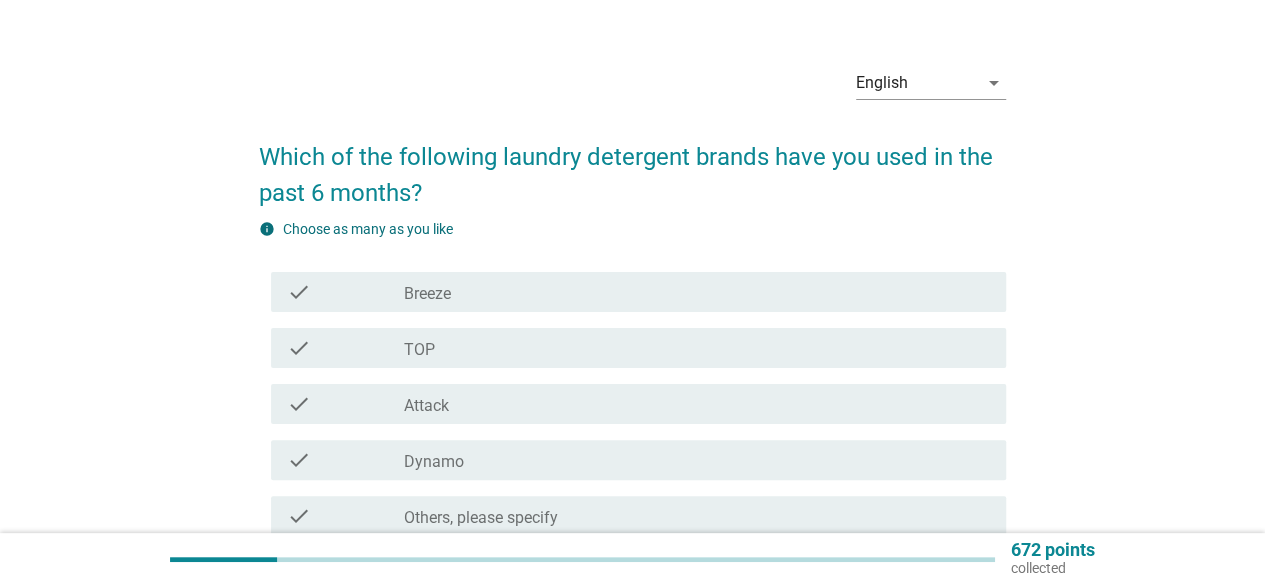 scroll, scrollTop: 100, scrollLeft: 0, axis: vertical 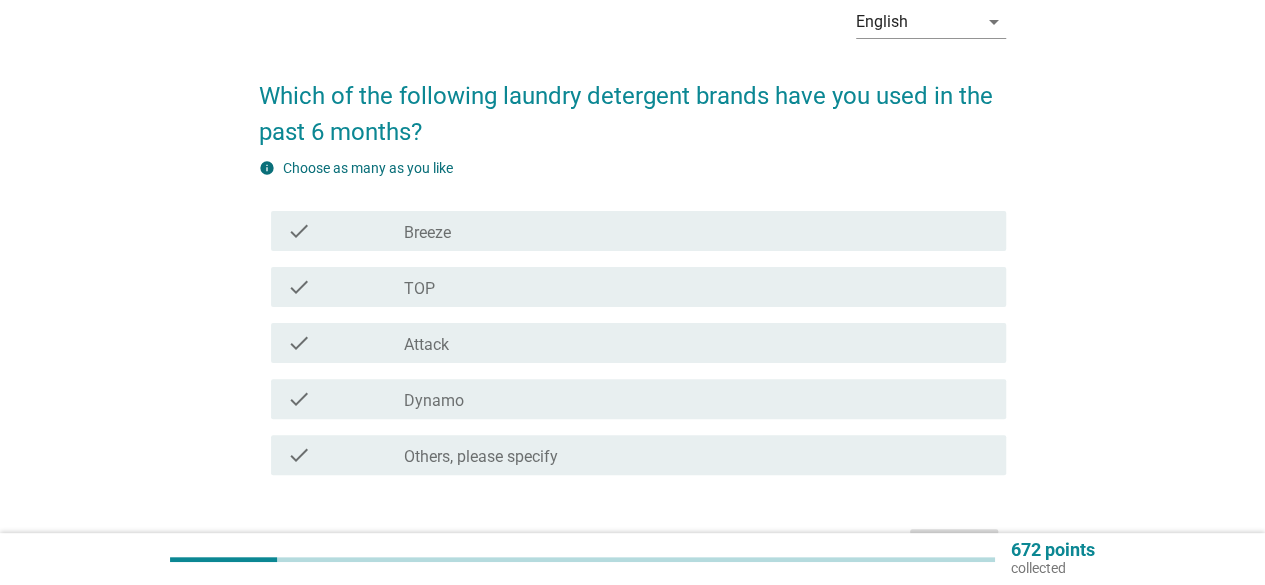 click on "check     check_box_outline_blank TOP" at bounding box center [638, 287] 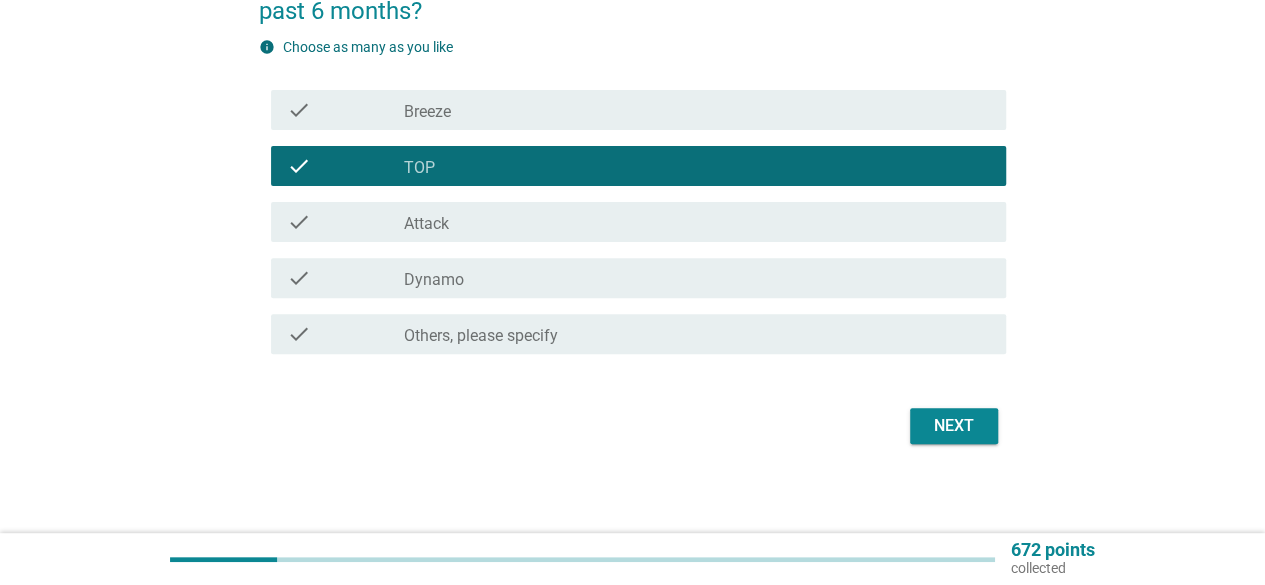 scroll, scrollTop: 228, scrollLeft: 0, axis: vertical 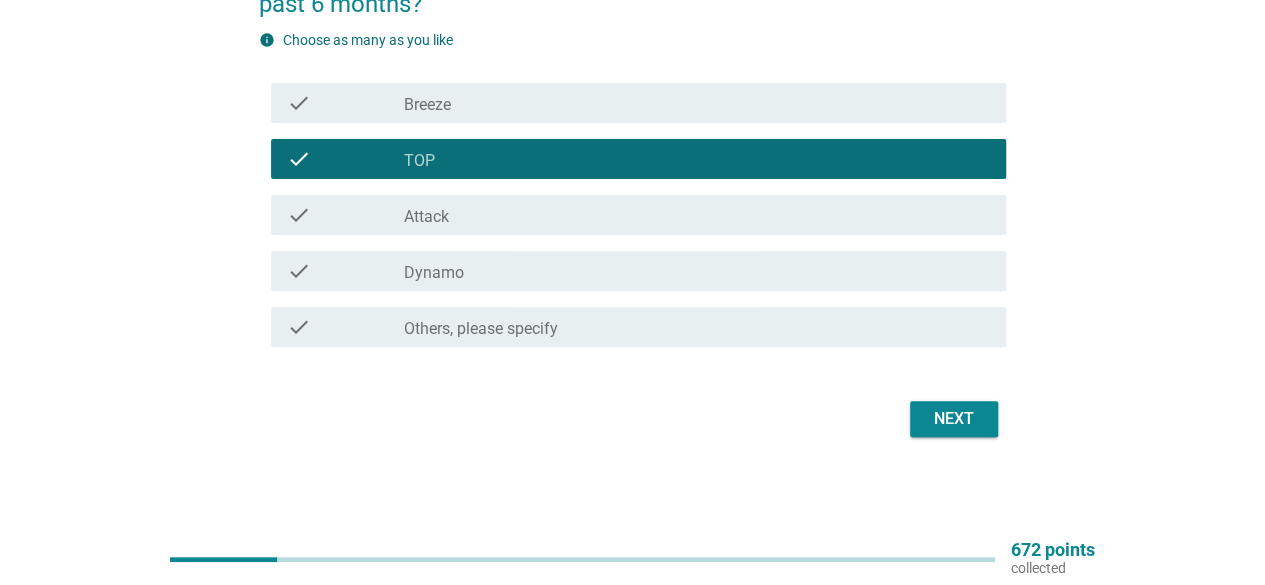 click on "check_box_outline_blank TOP" at bounding box center [697, 159] 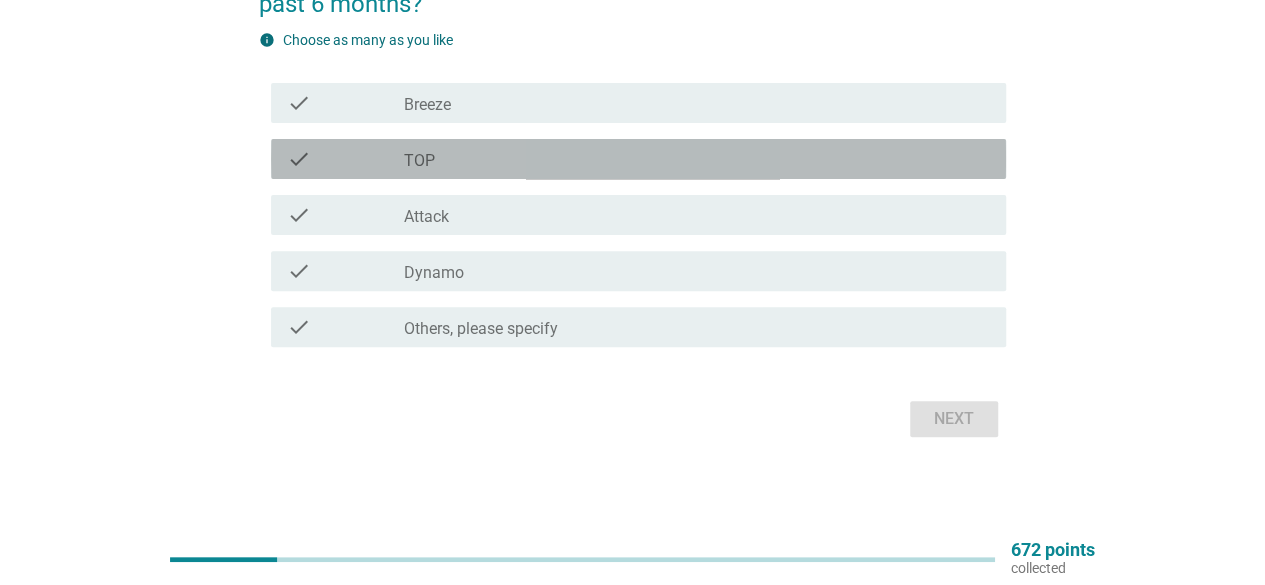 click on "check_box Attack" at bounding box center (697, 215) 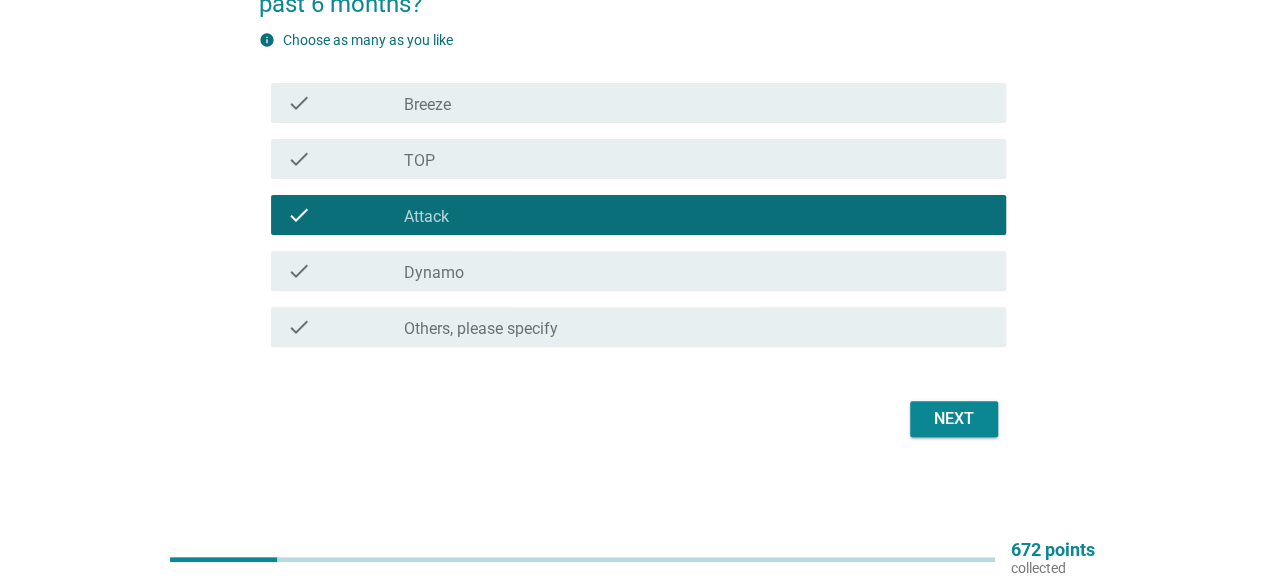 click on "Next" at bounding box center [954, 419] 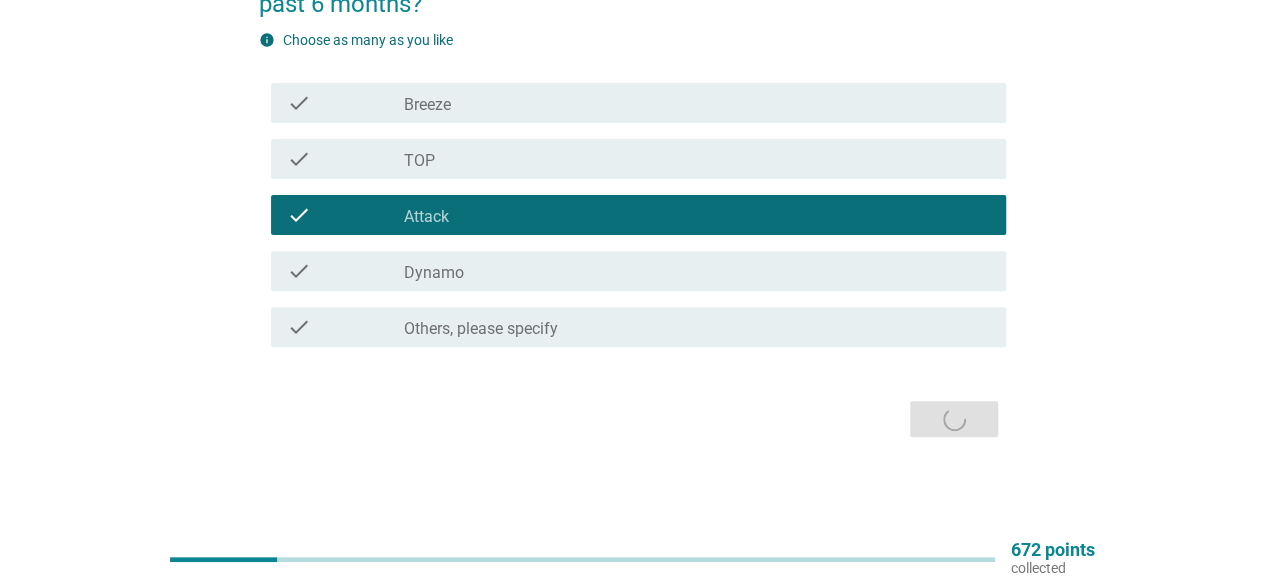 scroll, scrollTop: 0, scrollLeft: 0, axis: both 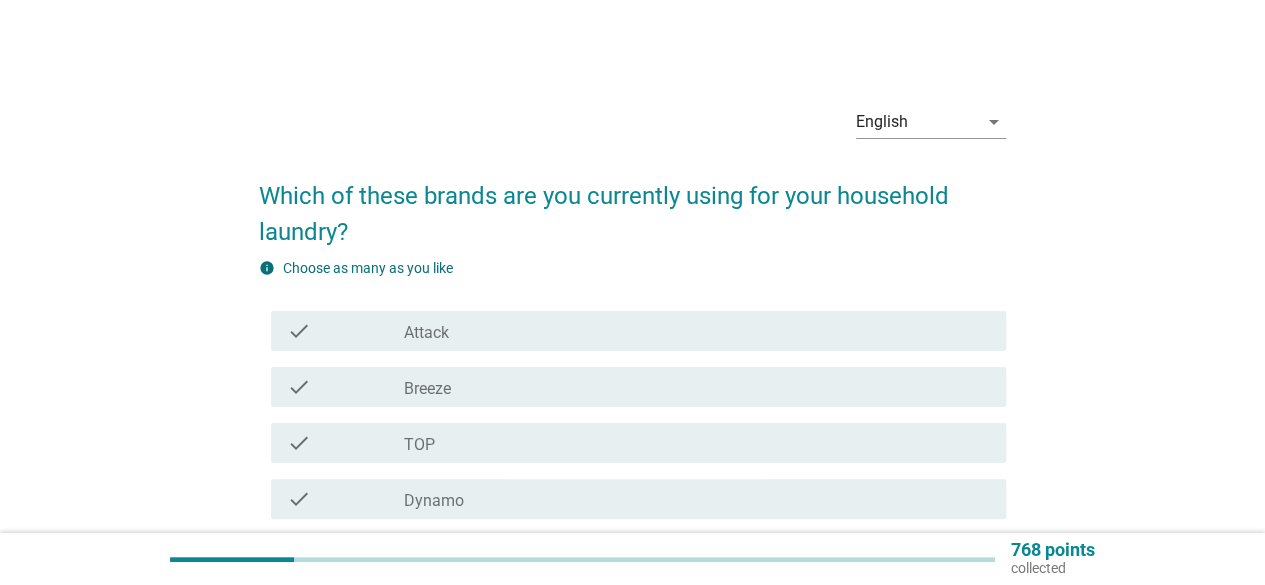 click on "check_box Attack" at bounding box center (697, 331) 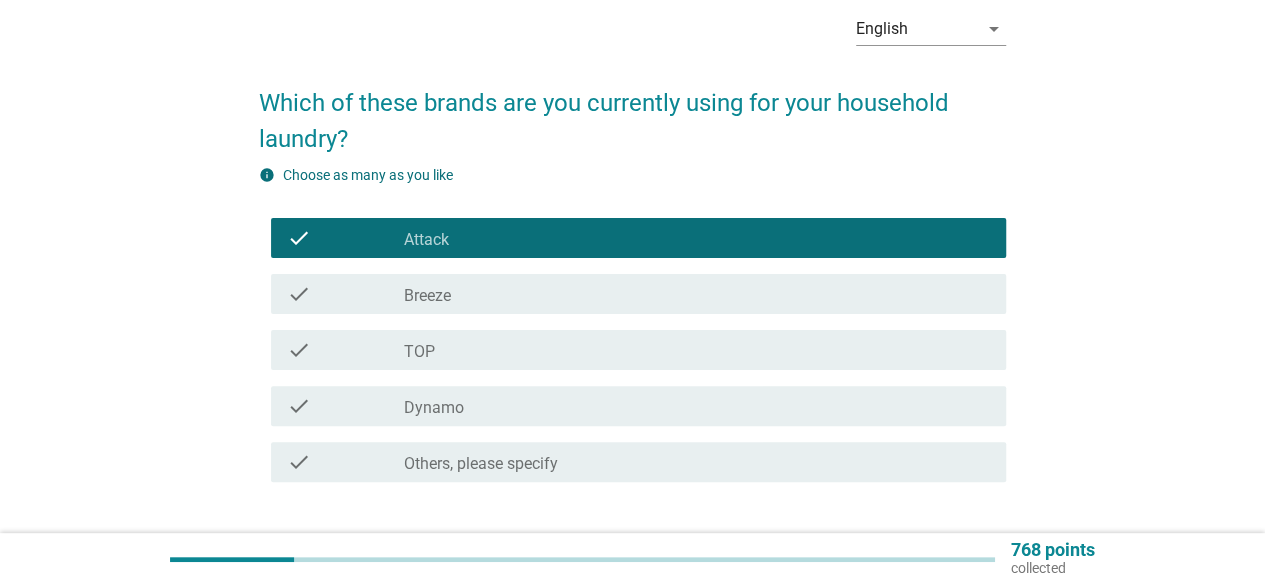 scroll, scrollTop: 200, scrollLeft: 0, axis: vertical 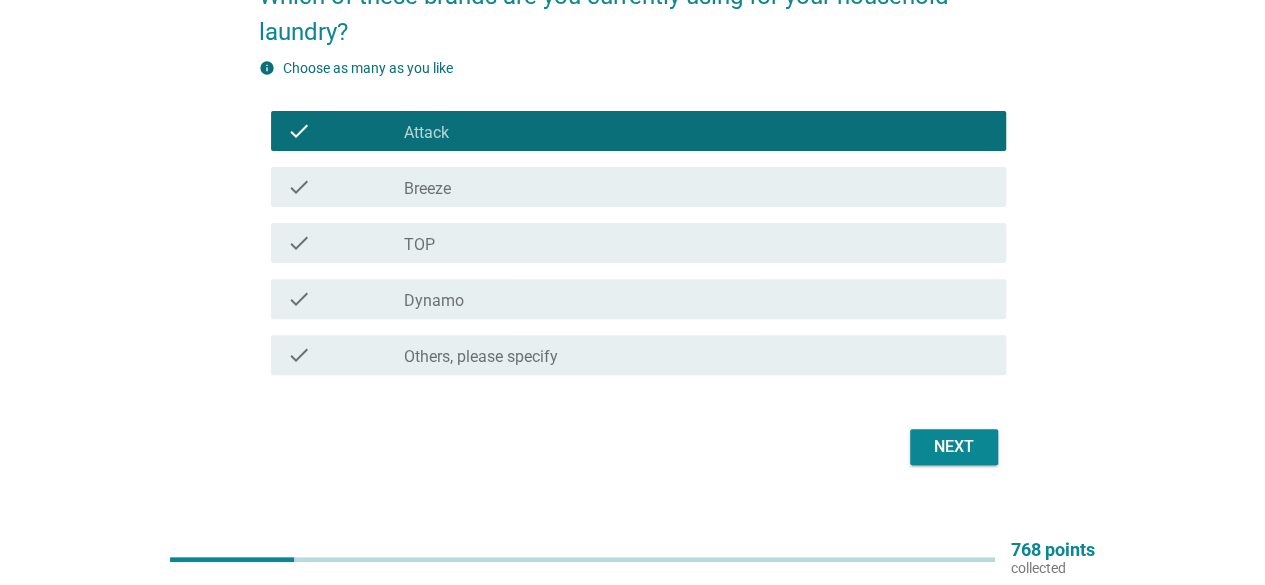 click on "check_box Dynamo" at bounding box center (697, 299) 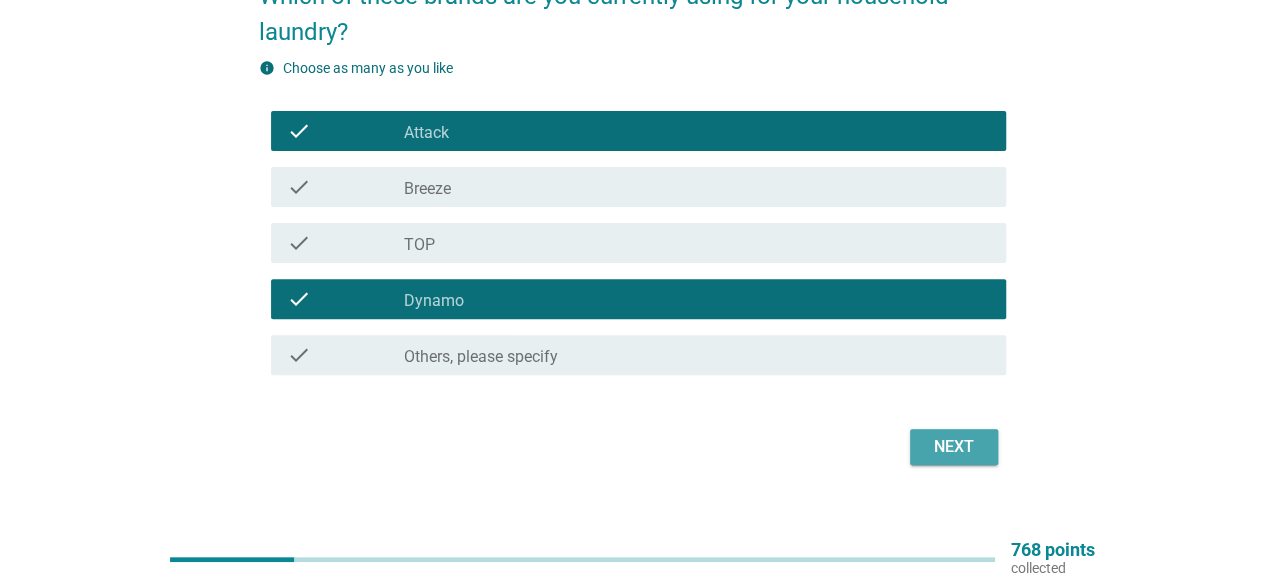 click on "Next" at bounding box center (954, 447) 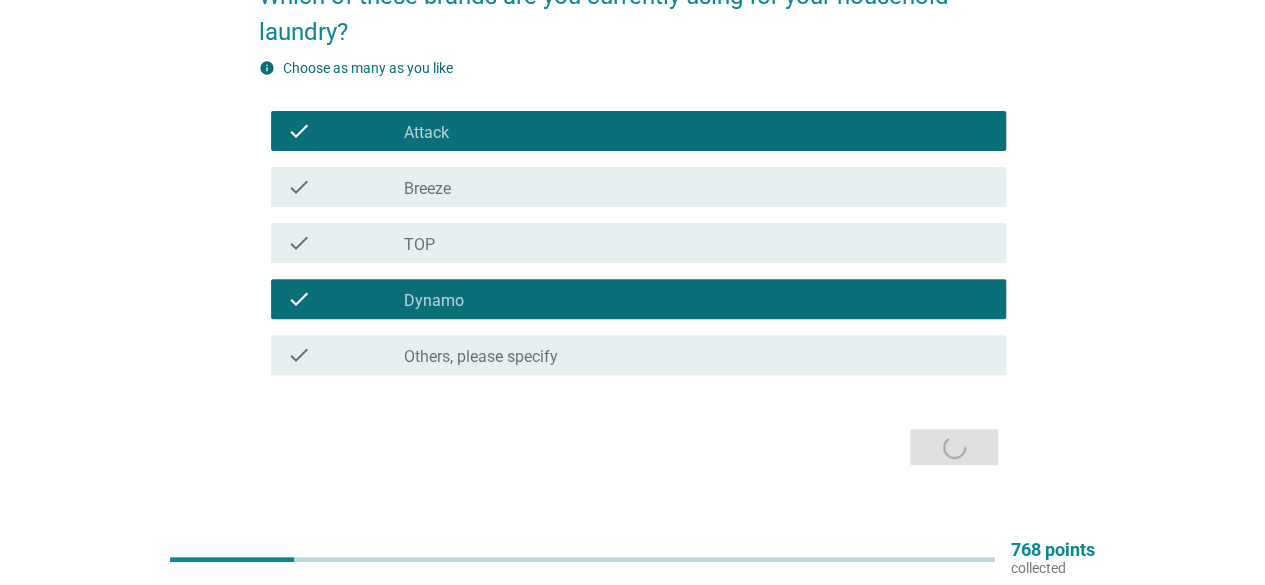 scroll, scrollTop: 0, scrollLeft: 0, axis: both 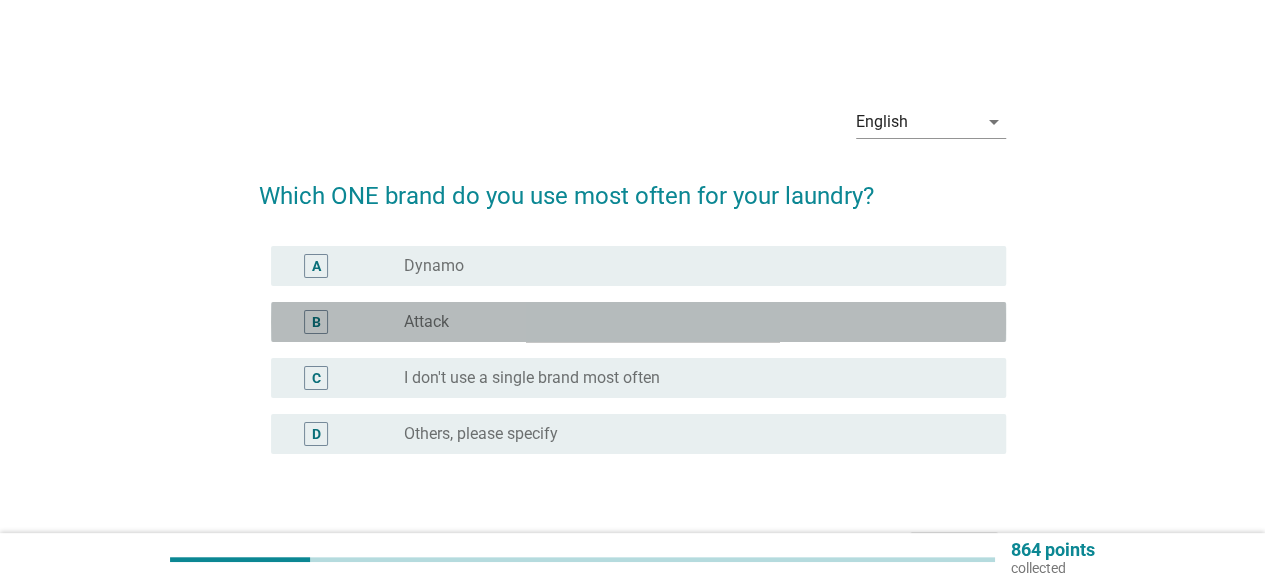 click on "radio_button_unchecked Attack" at bounding box center [689, 322] 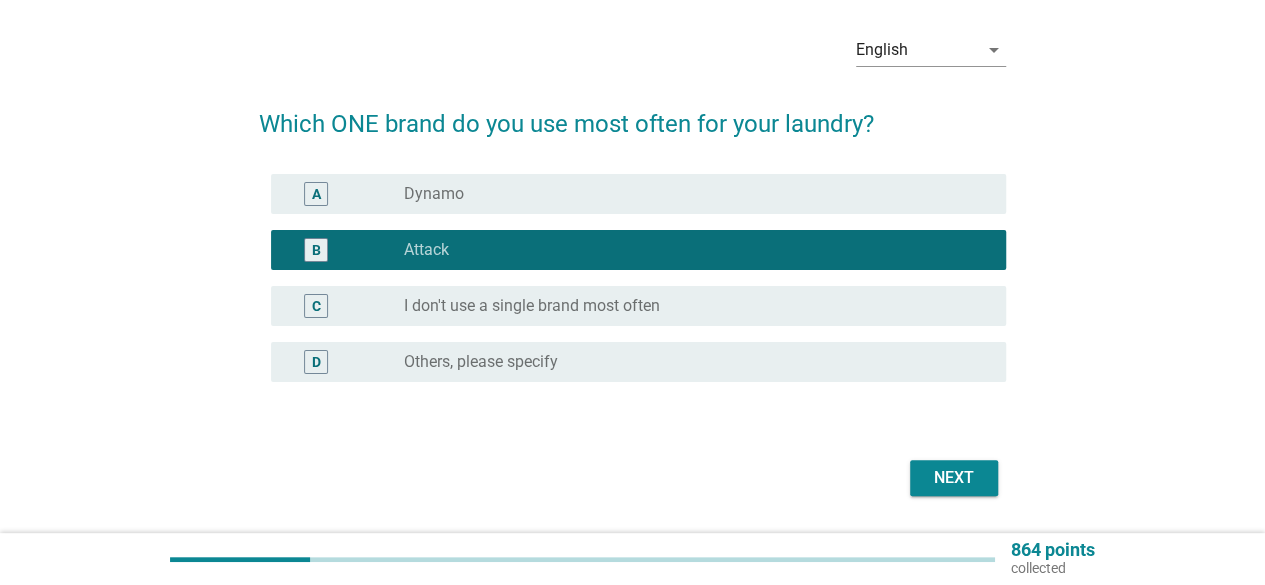 scroll, scrollTop: 130, scrollLeft: 0, axis: vertical 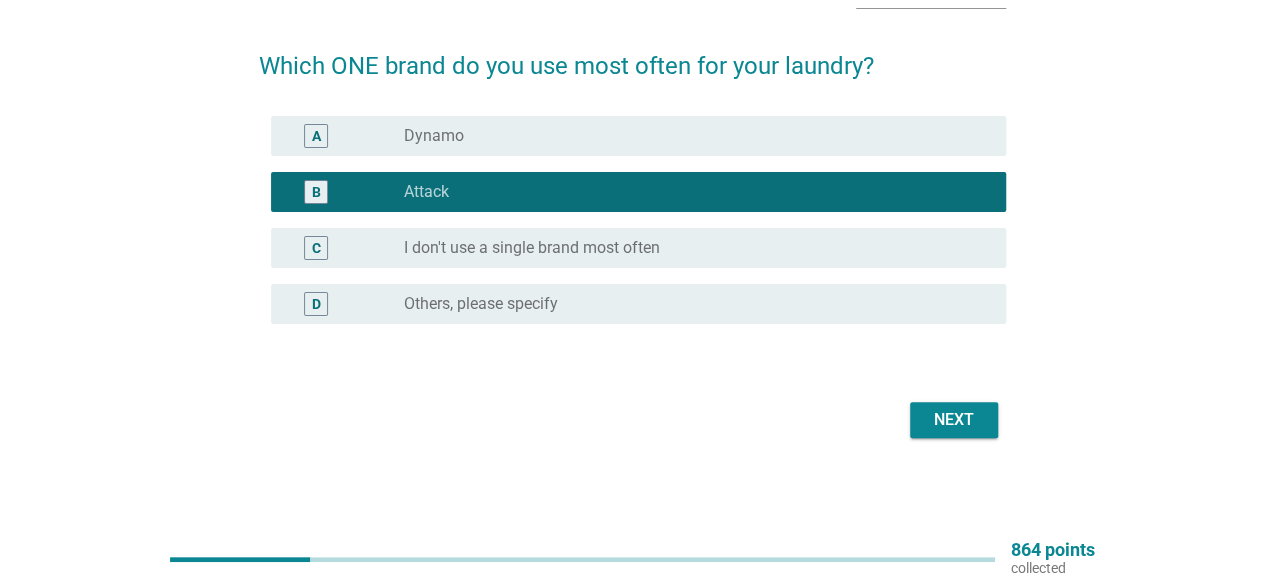 click on "Next" at bounding box center [632, 420] 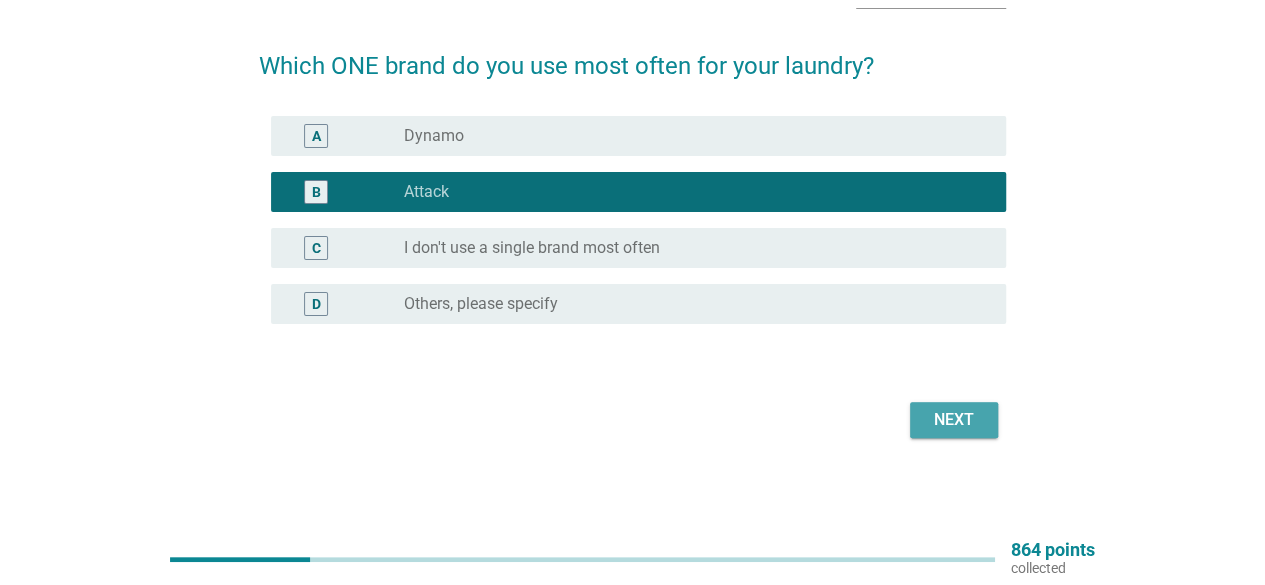 click on "Next" at bounding box center [954, 420] 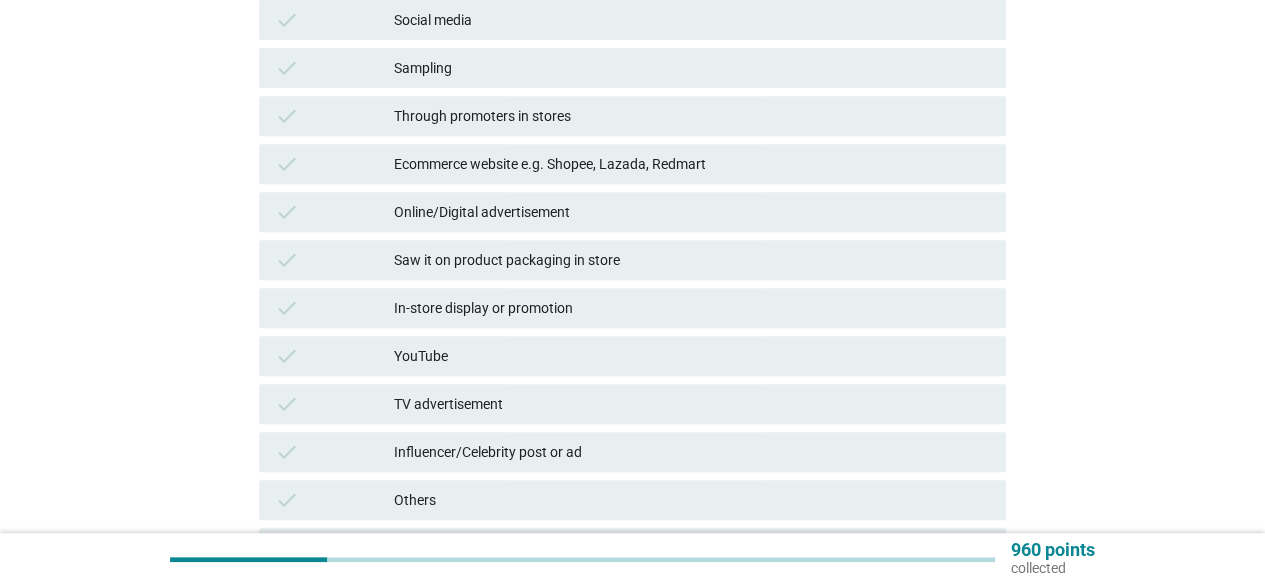 scroll, scrollTop: 500, scrollLeft: 0, axis: vertical 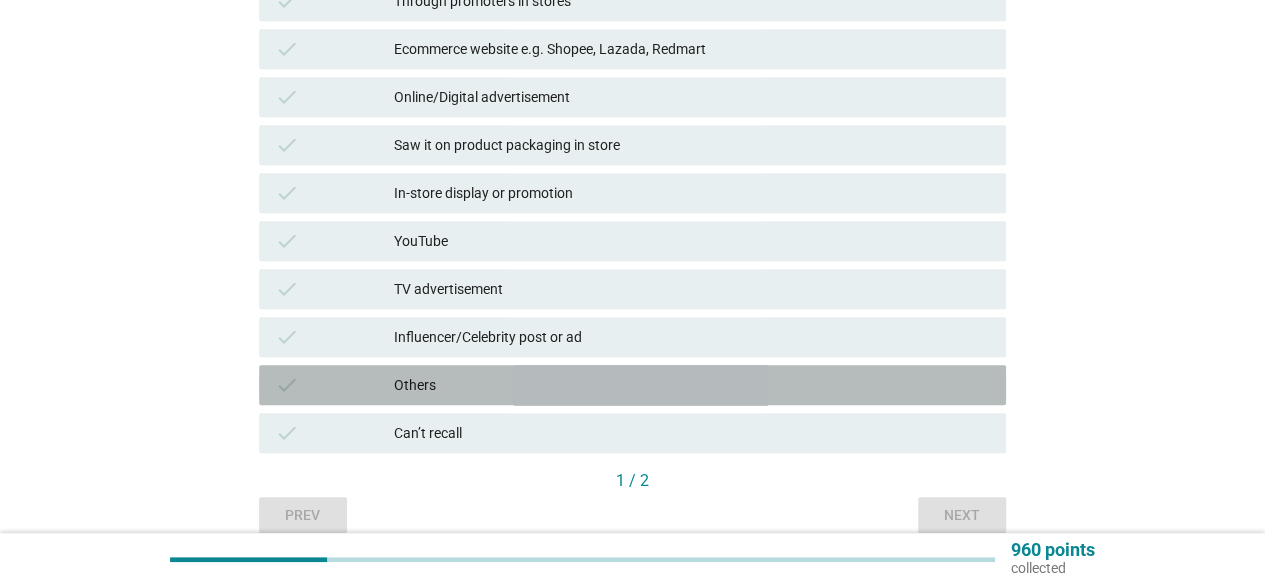 click on "Others" at bounding box center [692, 385] 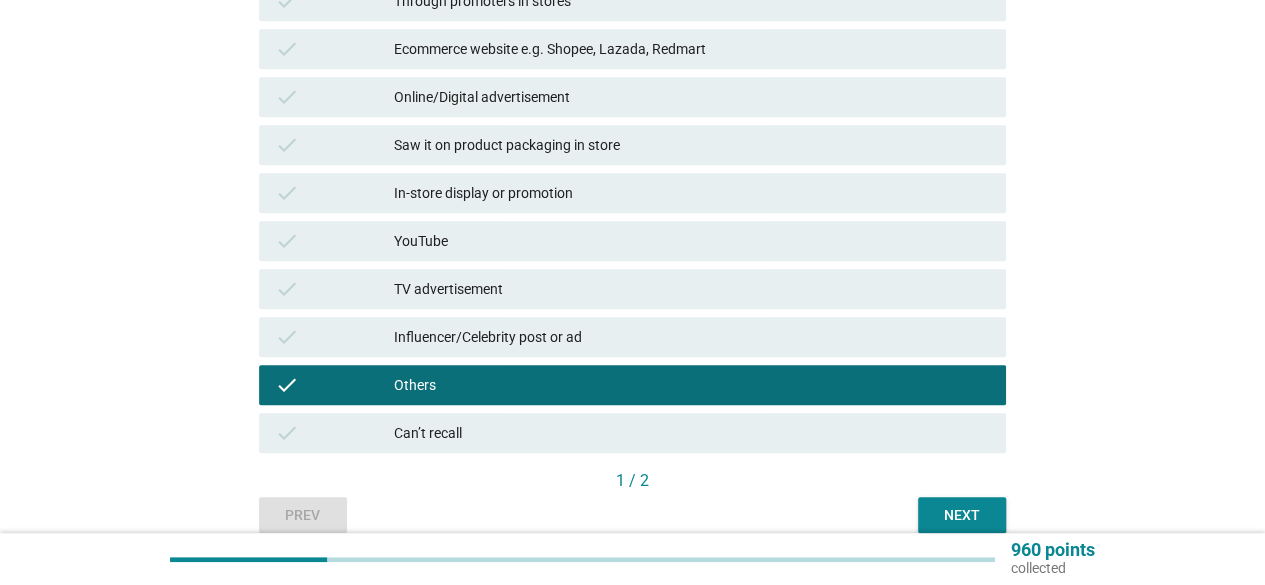 click on "Next" at bounding box center [962, 515] 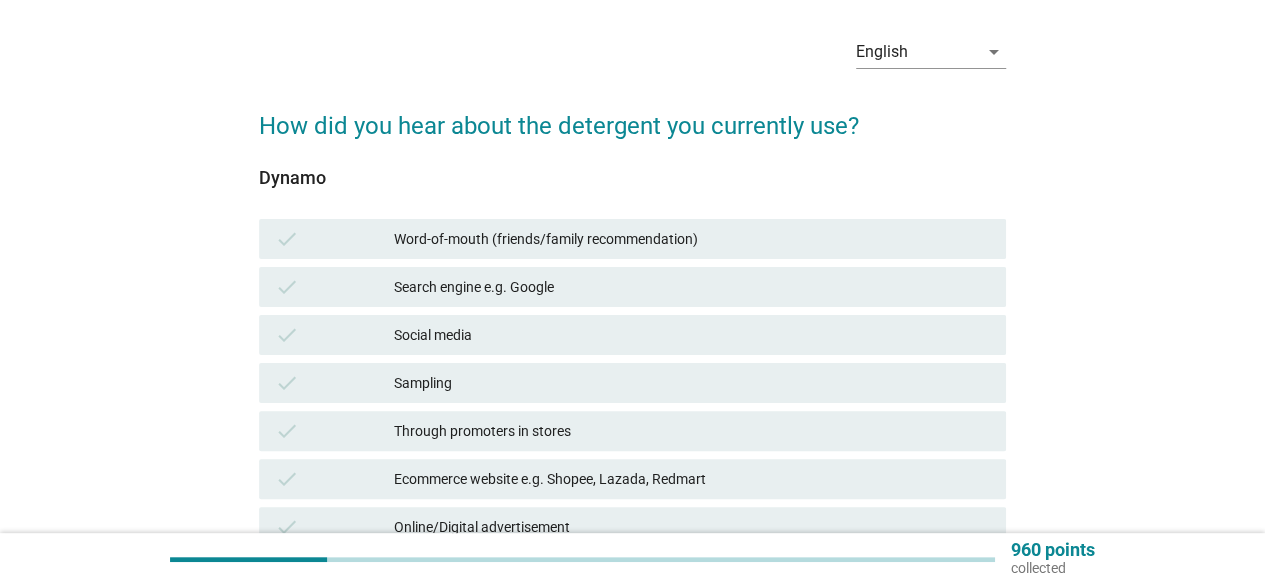 scroll, scrollTop: 100, scrollLeft: 0, axis: vertical 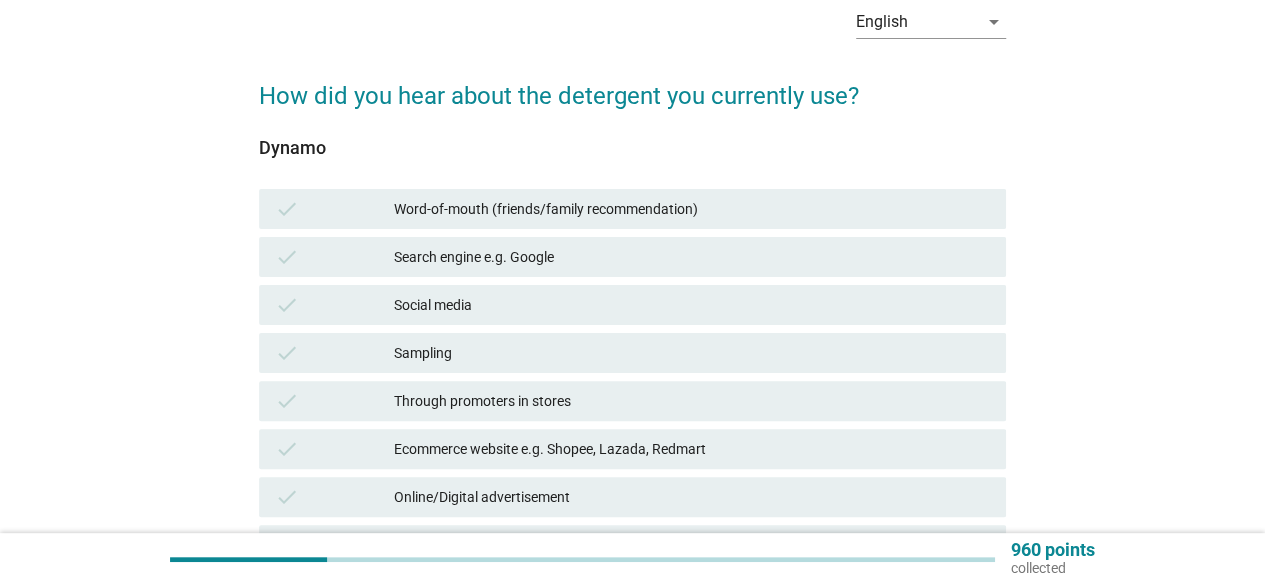 click on "Word-of-mouth (friends/family recommendation)" at bounding box center [692, 209] 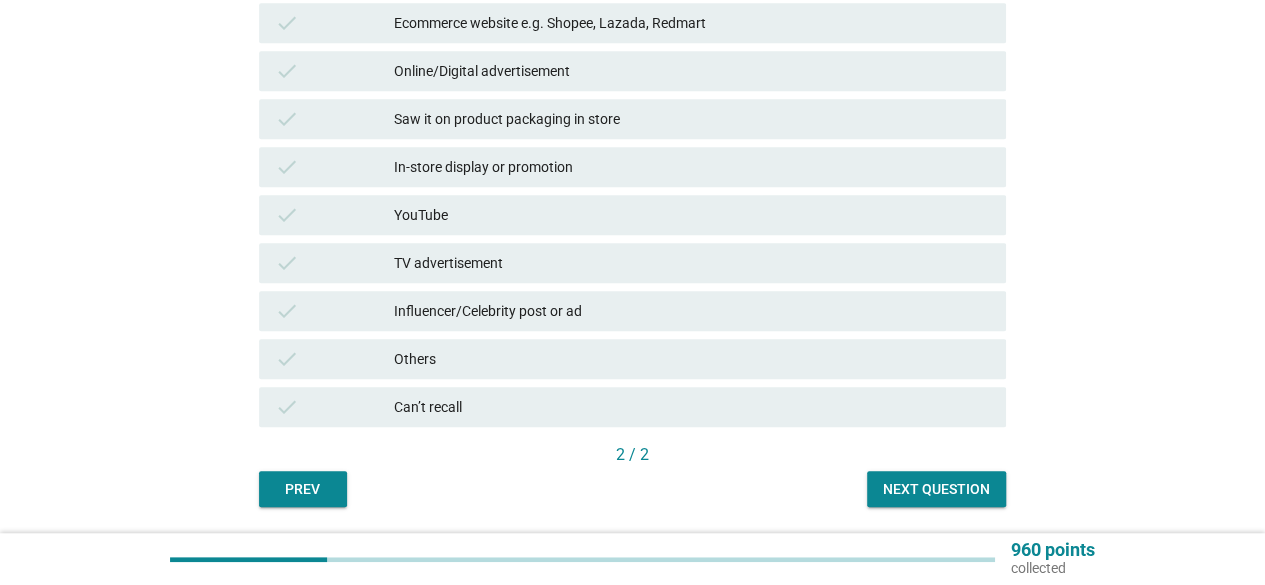 scroll, scrollTop: 590, scrollLeft: 0, axis: vertical 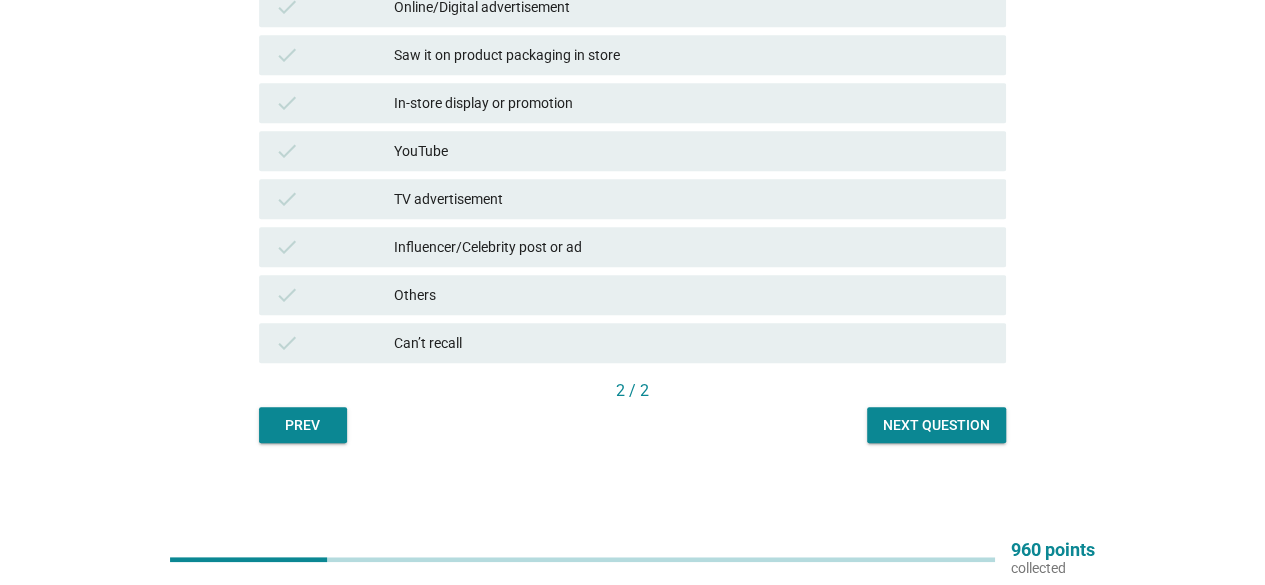 click on "Next question" at bounding box center [936, 425] 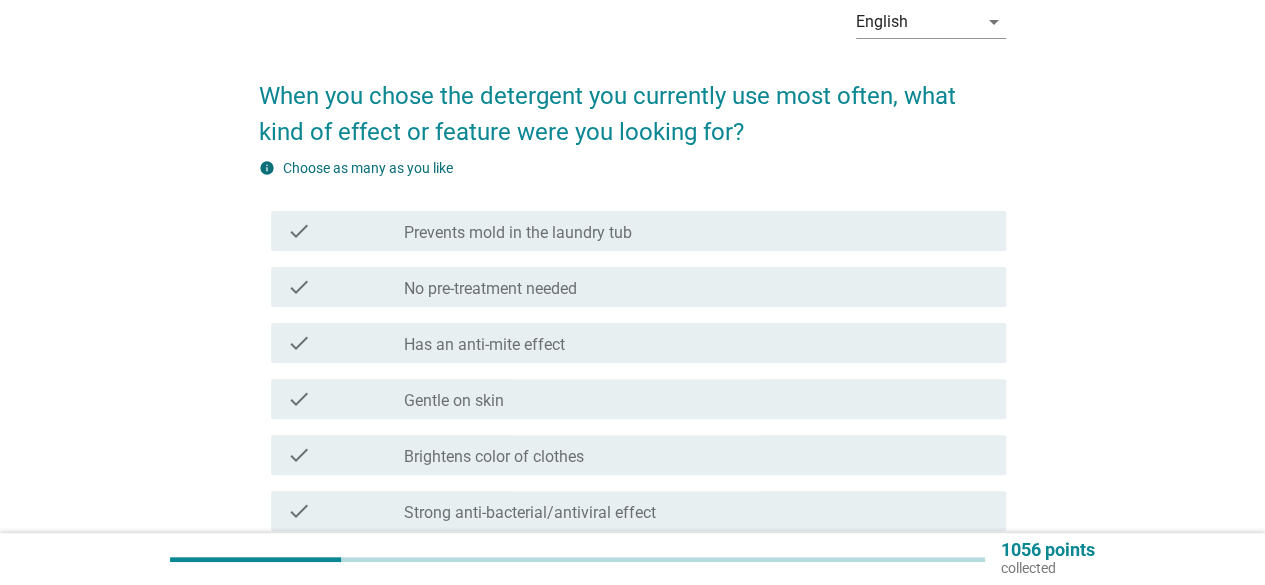 scroll, scrollTop: 200, scrollLeft: 0, axis: vertical 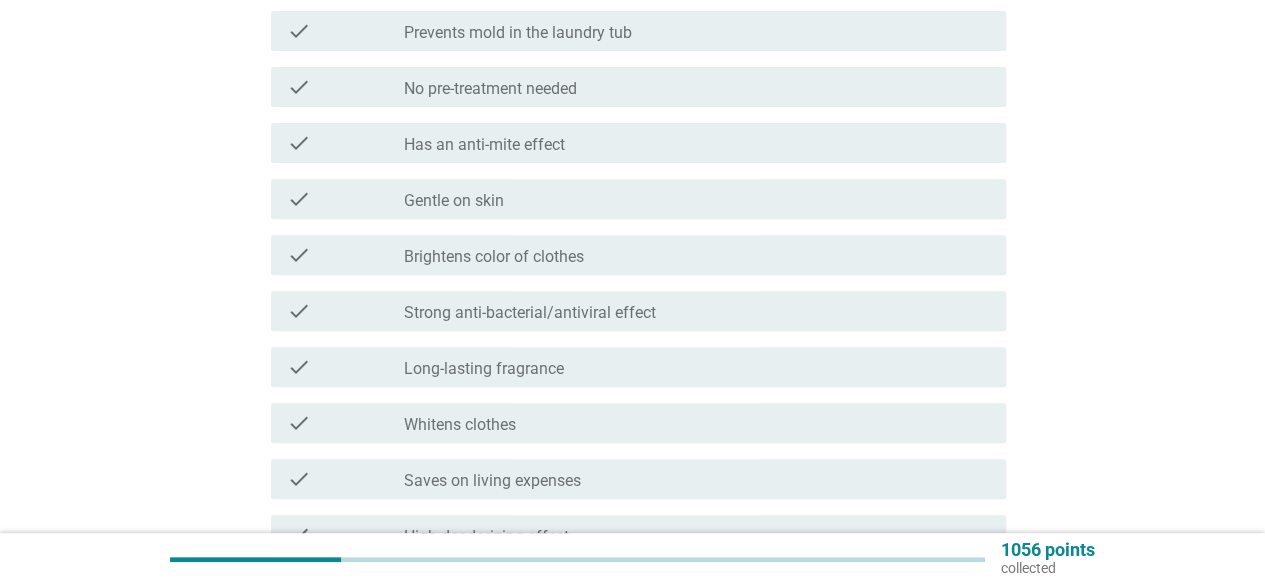 click on "check_box_outline_blank Whitens clothes" at bounding box center [697, 423] 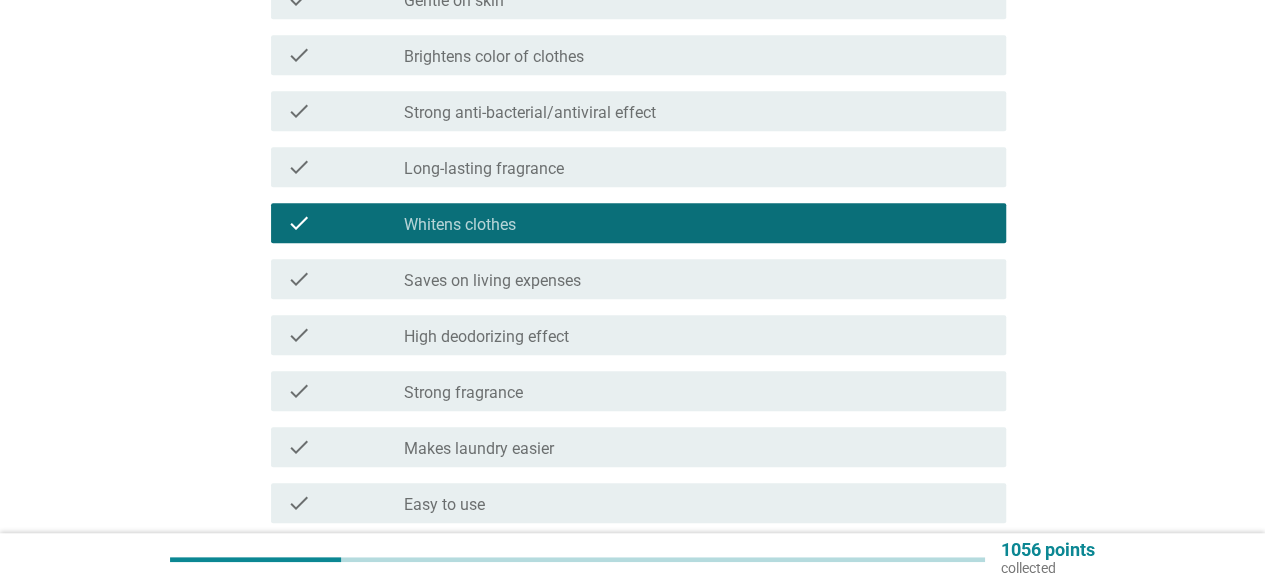 scroll, scrollTop: 600, scrollLeft: 0, axis: vertical 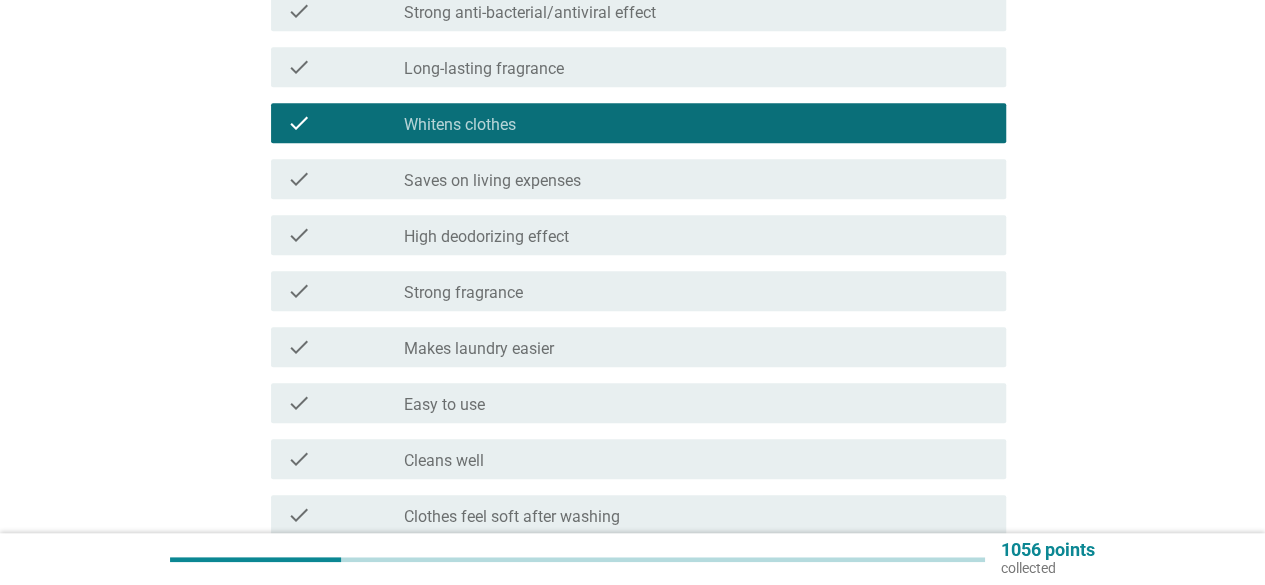 click on "check_box_outline_blank Cleans well" at bounding box center [697, 459] 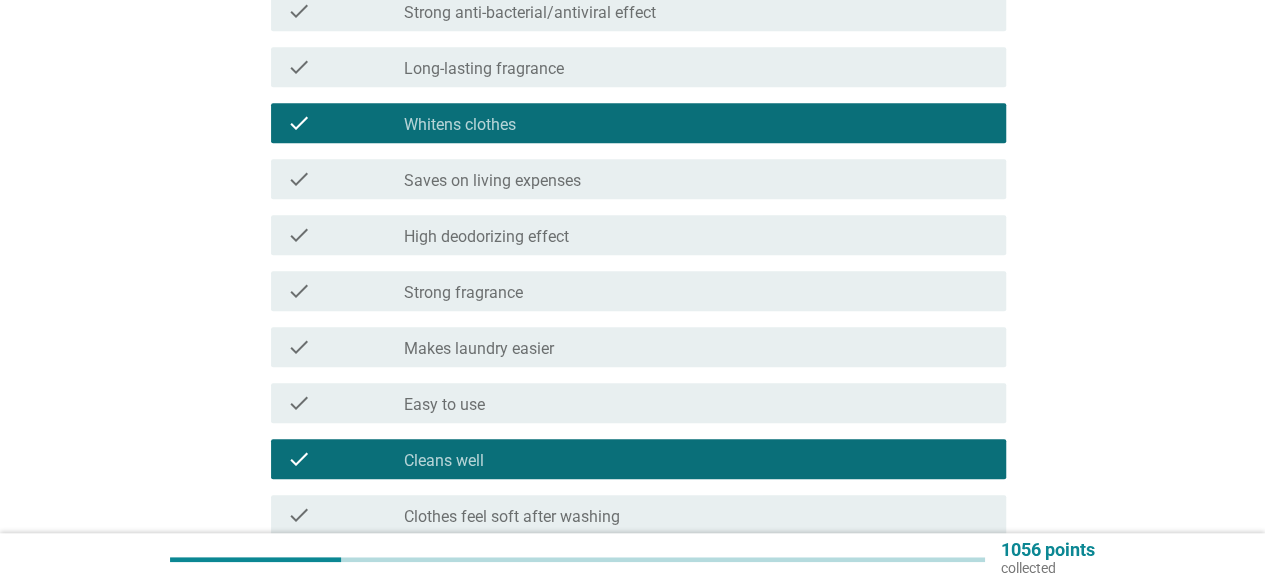 click on "check_box_outline_blank Strong fragrance" at bounding box center [697, 291] 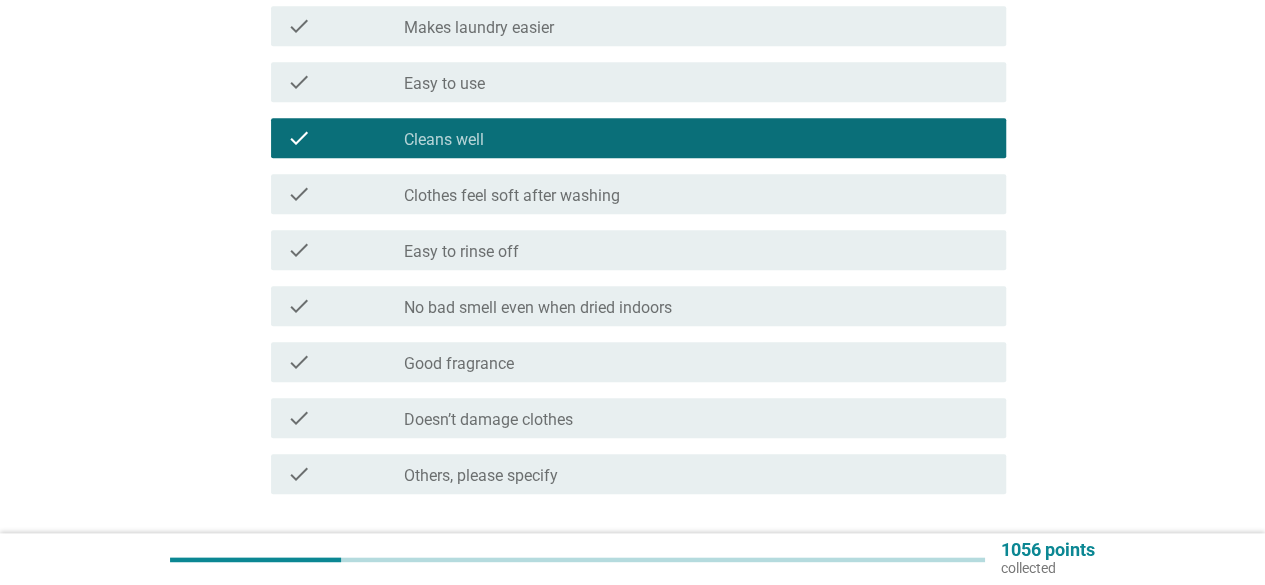 scroll, scrollTop: 1000, scrollLeft: 0, axis: vertical 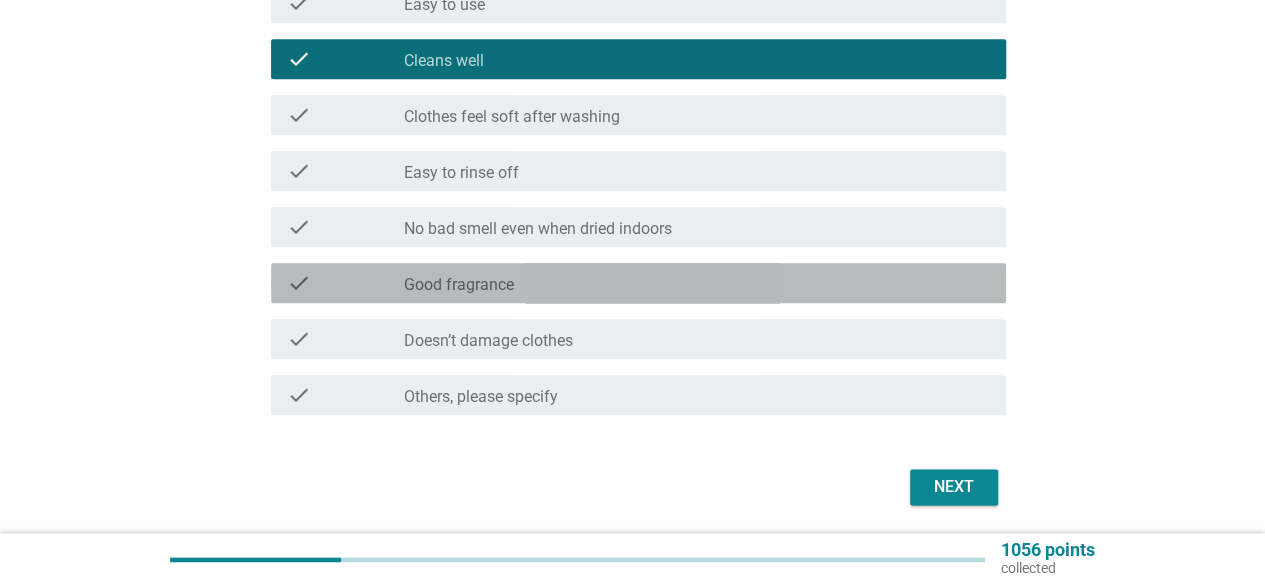 click on "check_box_outline_blank Good fragrance" at bounding box center (697, 283) 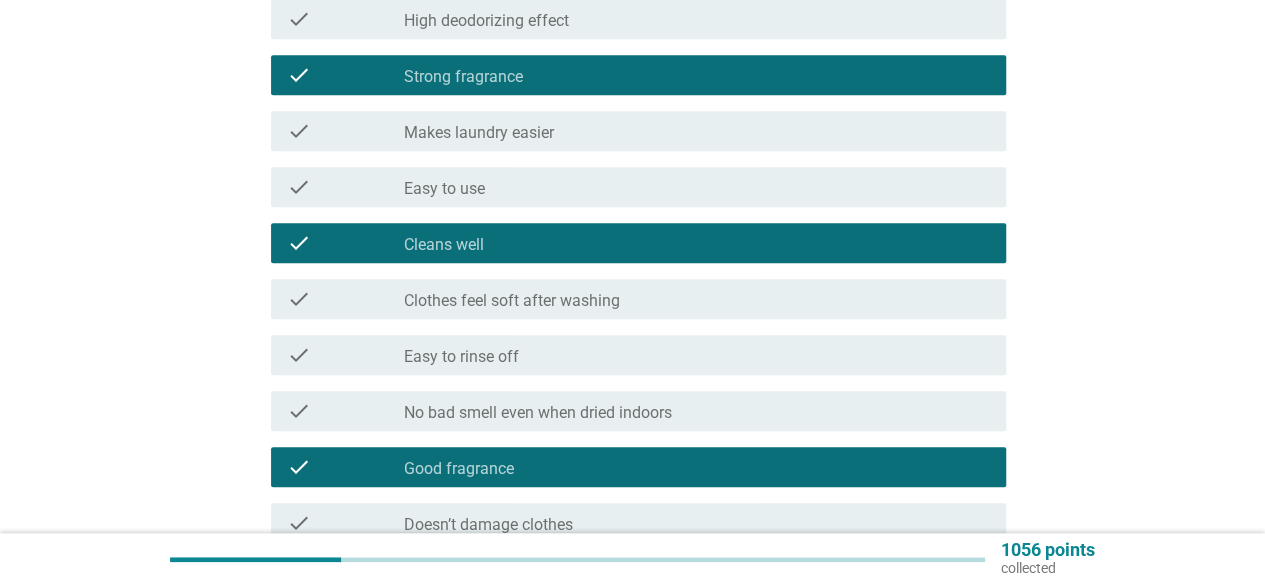 scroll, scrollTop: 700, scrollLeft: 0, axis: vertical 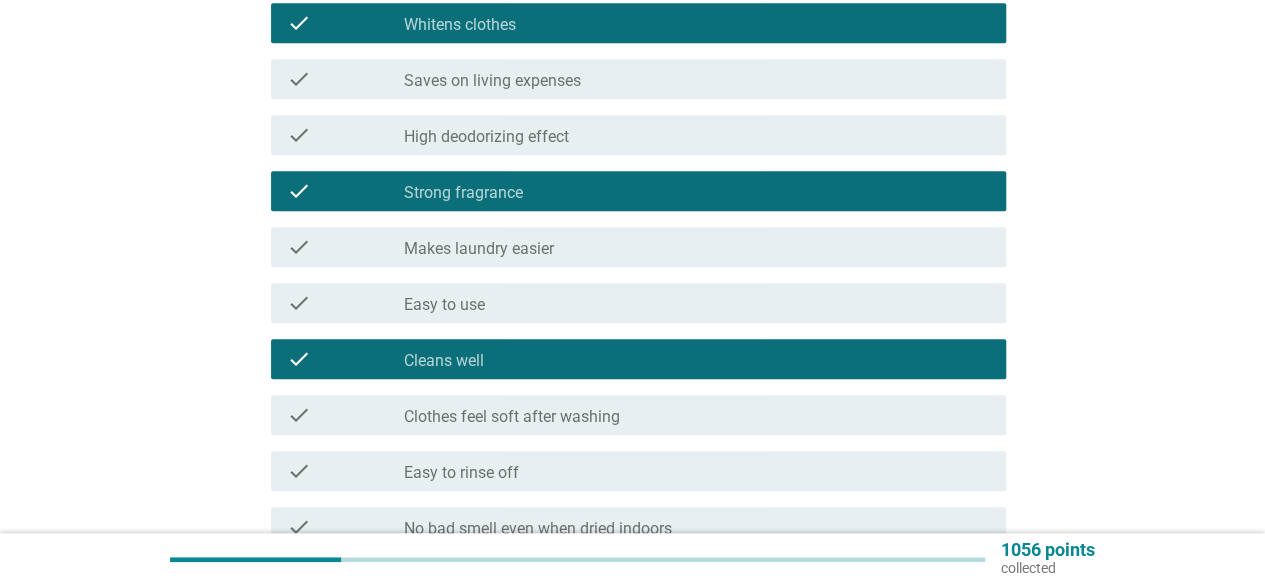 click on "Strong fragrance" at bounding box center (463, 193) 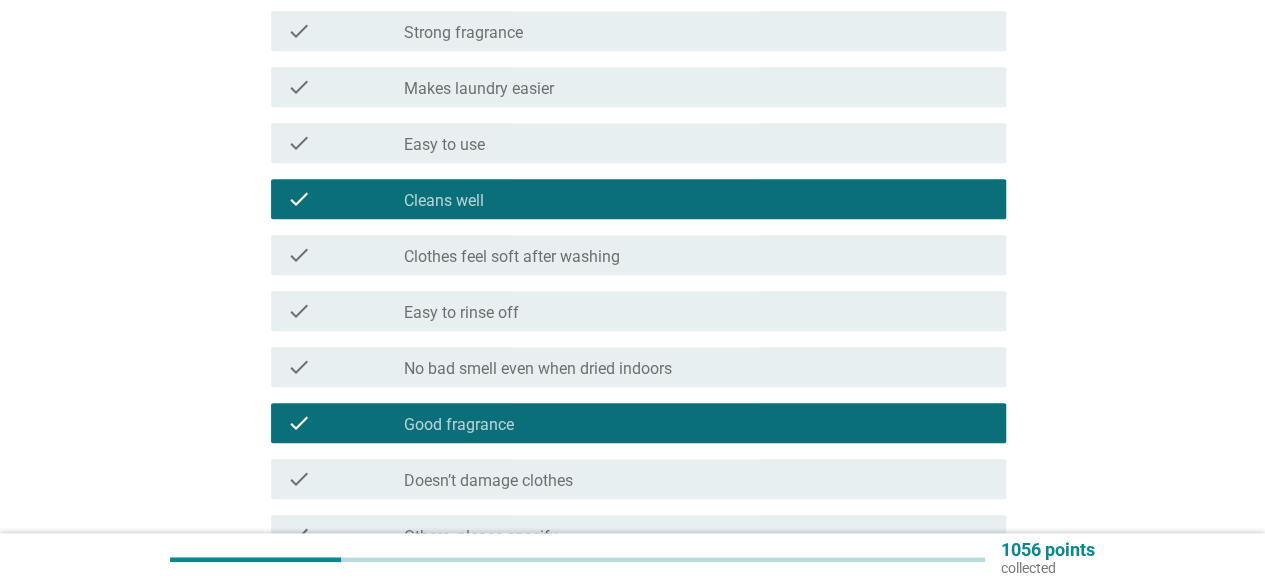 scroll, scrollTop: 1000, scrollLeft: 0, axis: vertical 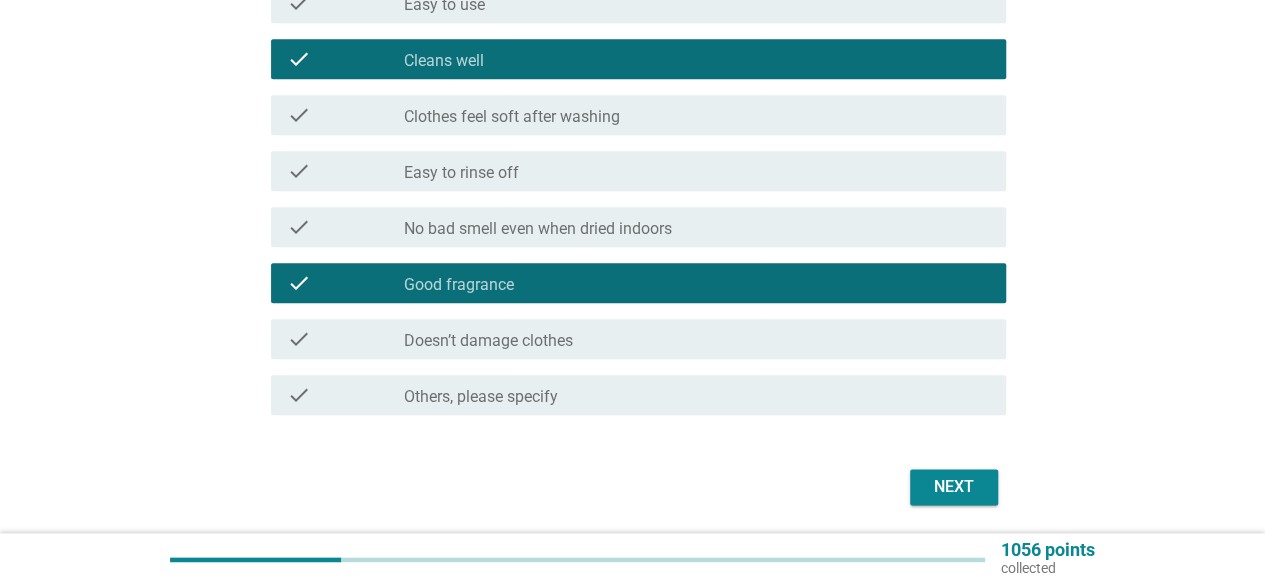 click on "Next" at bounding box center (954, 487) 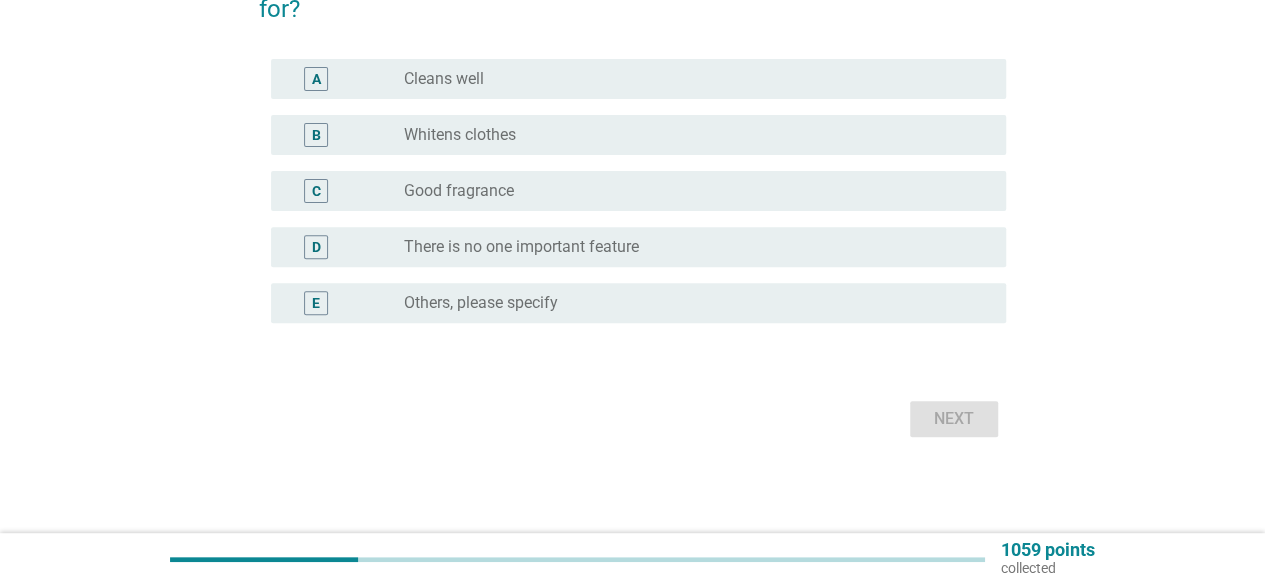 scroll, scrollTop: 0, scrollLeft: 0, axis: both 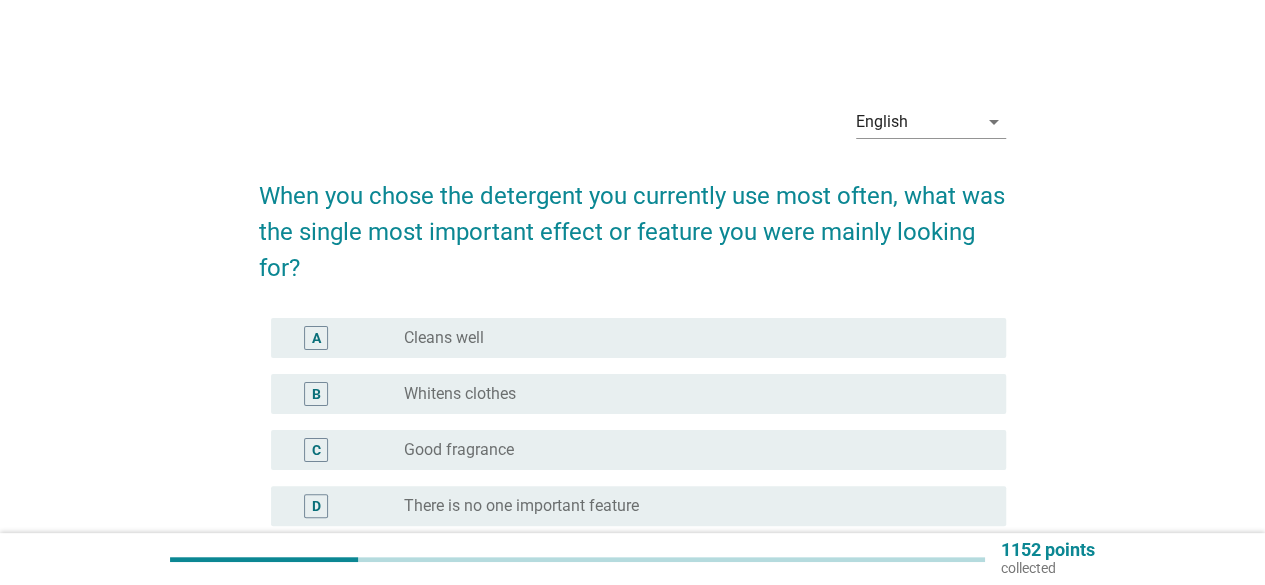 click on "Whitens clothes" at bounding box center (460, 394) 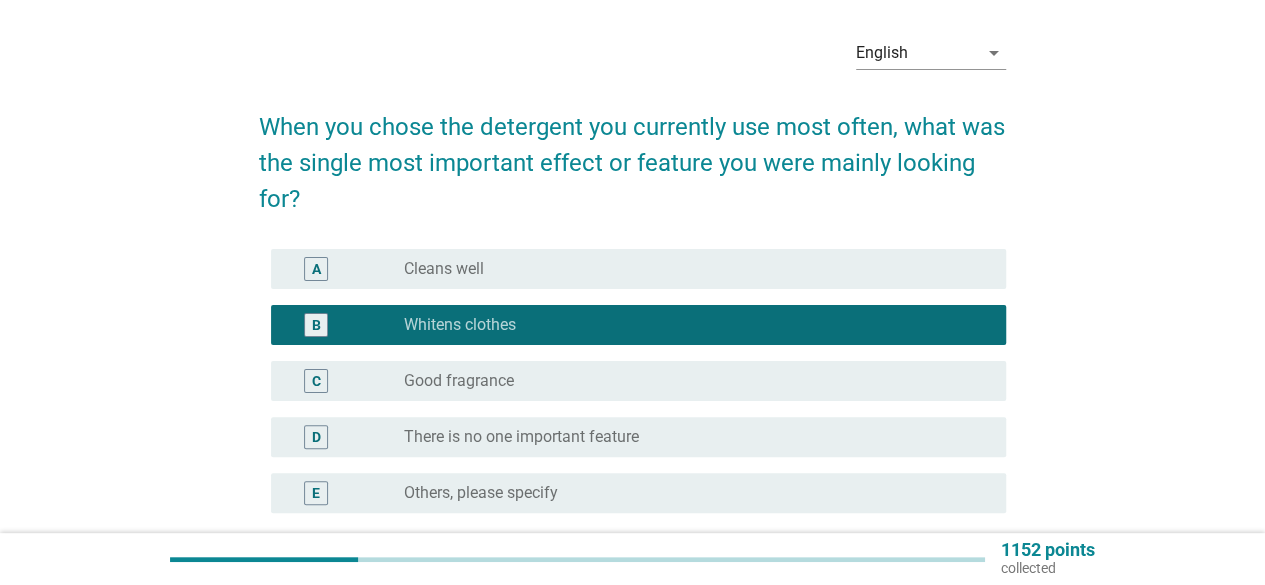 scroll, scrollTop: 100, scrollLeft: 0, axis: vertical 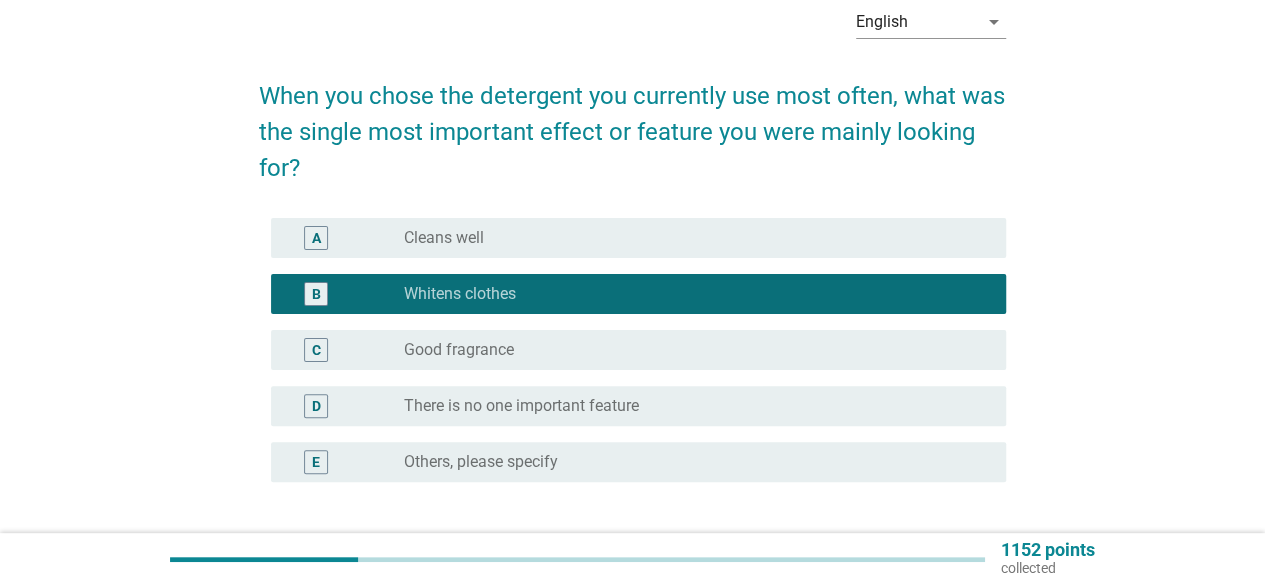 click on "C     radio_button_unchecked Good fragrance" at bounding box center [638, 350] 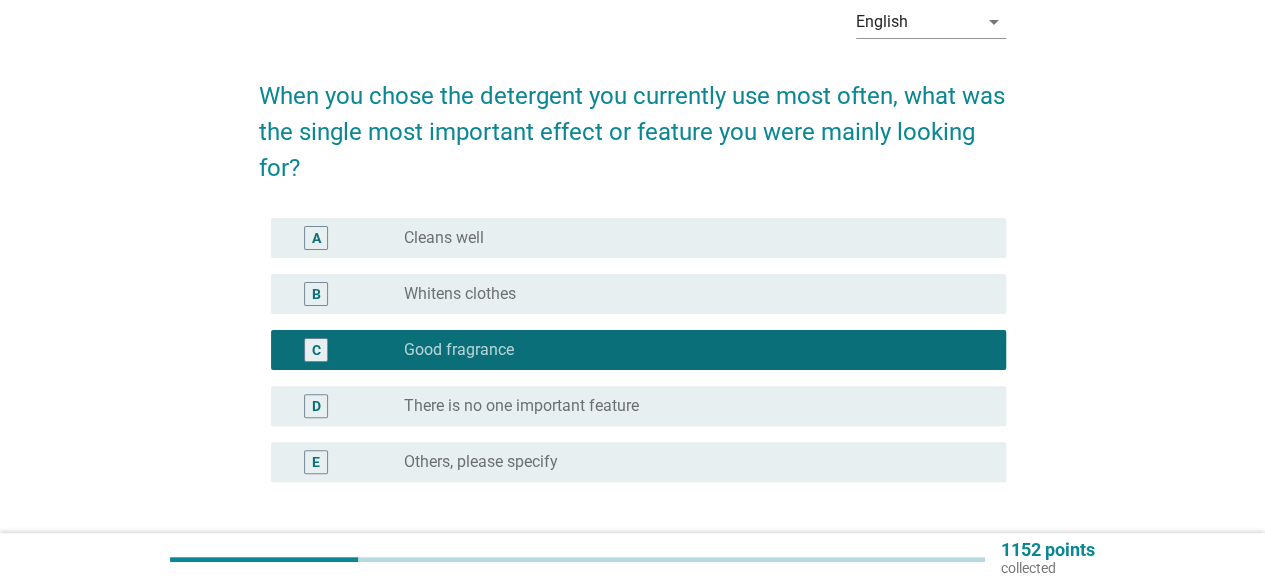 click on "radio_button_unchecked Whitens clothes" at bounding box center [689, 294] 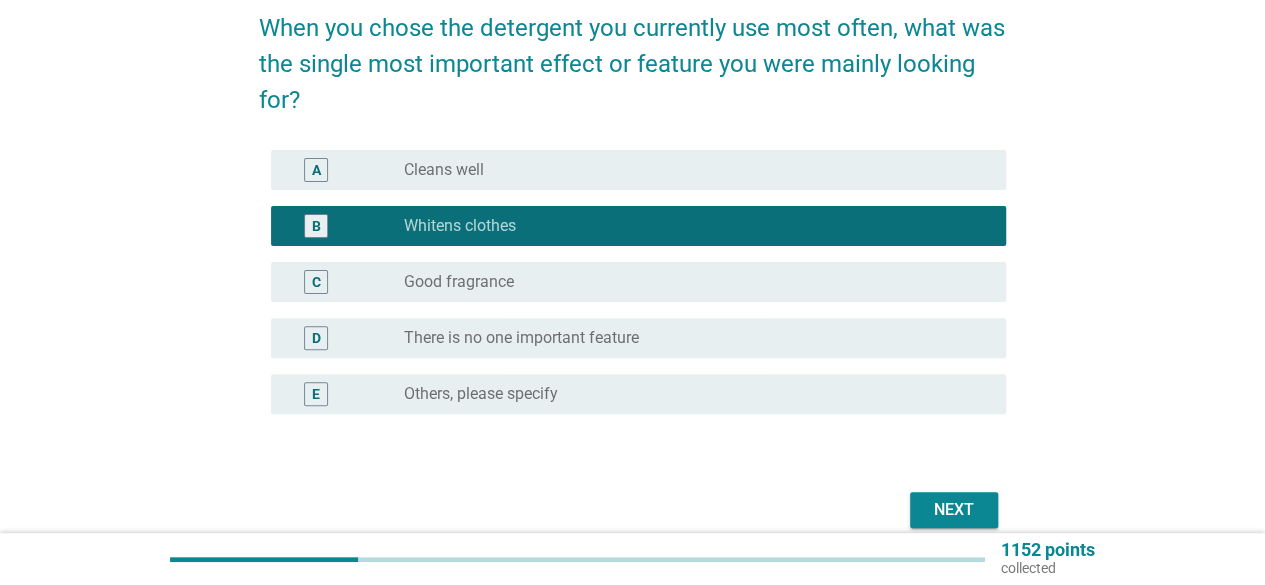 scroll, scrollTop: 200, scrollLeft: 0, axis: vertical 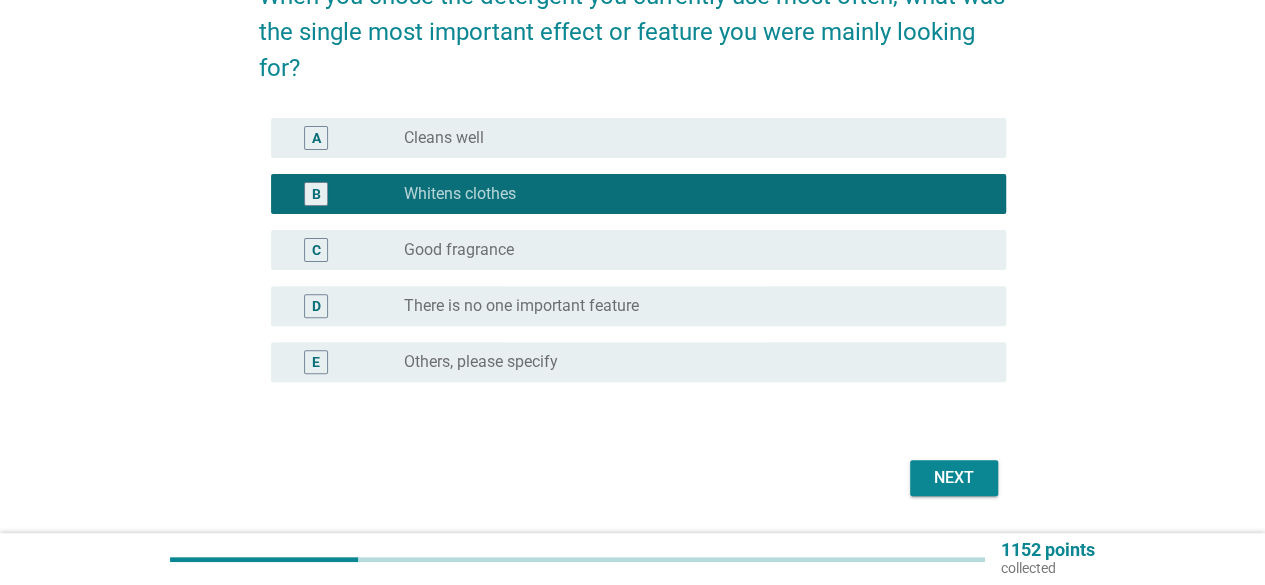 click on "Next" at bounding box center (954, 478) 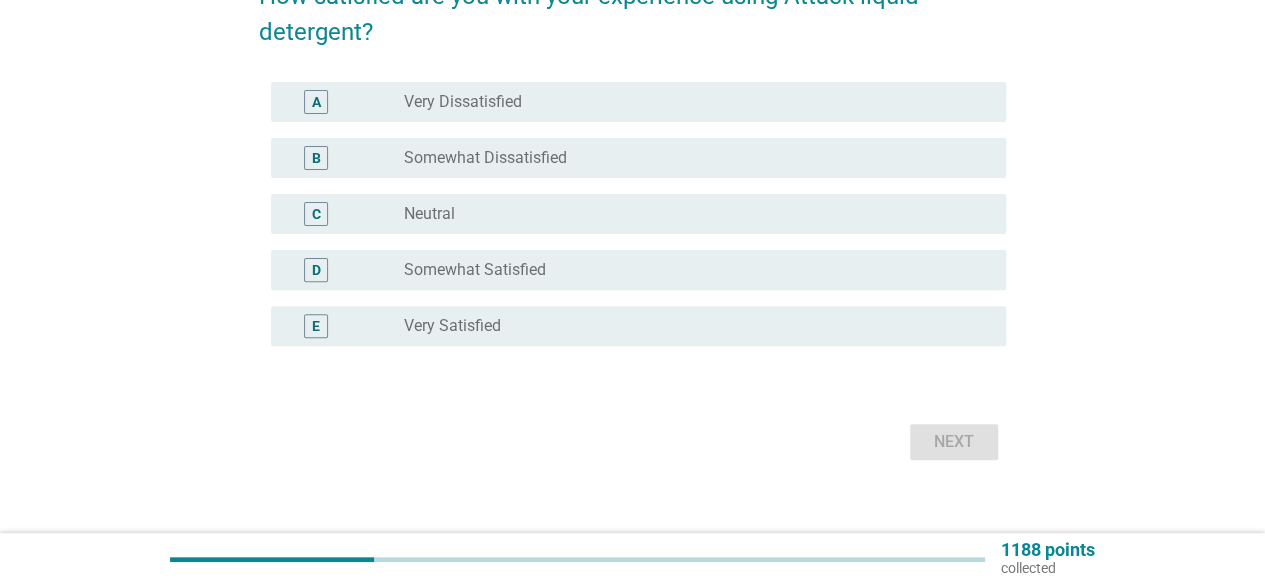 scroll, scrollTop: 0, scrollLeft: 0, axis: both 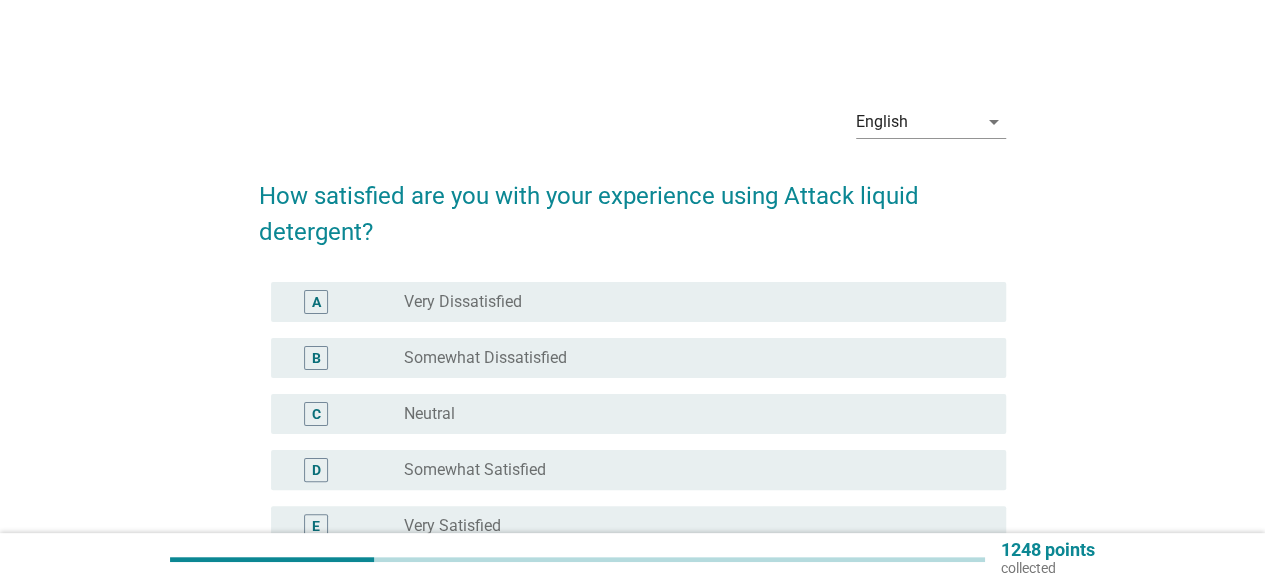 click on "D     radio_button_unchecked Somewhat Satisfied" at bounding box center [638, 470] 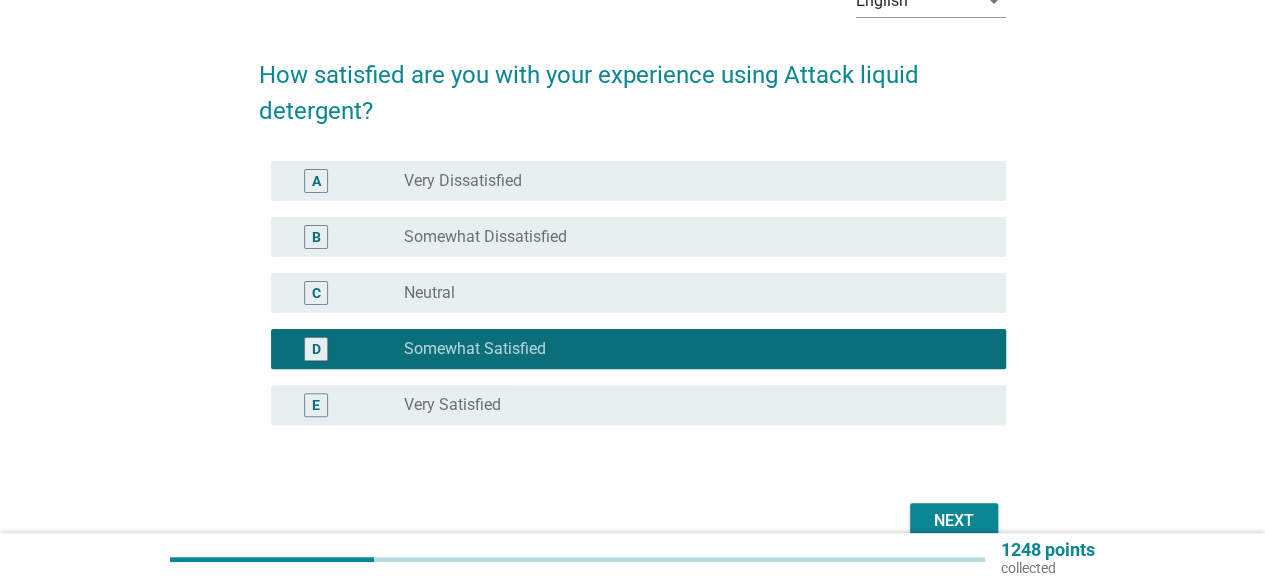 scroll, scrollTop: 222, scrollLeft: 0, axis: vertical 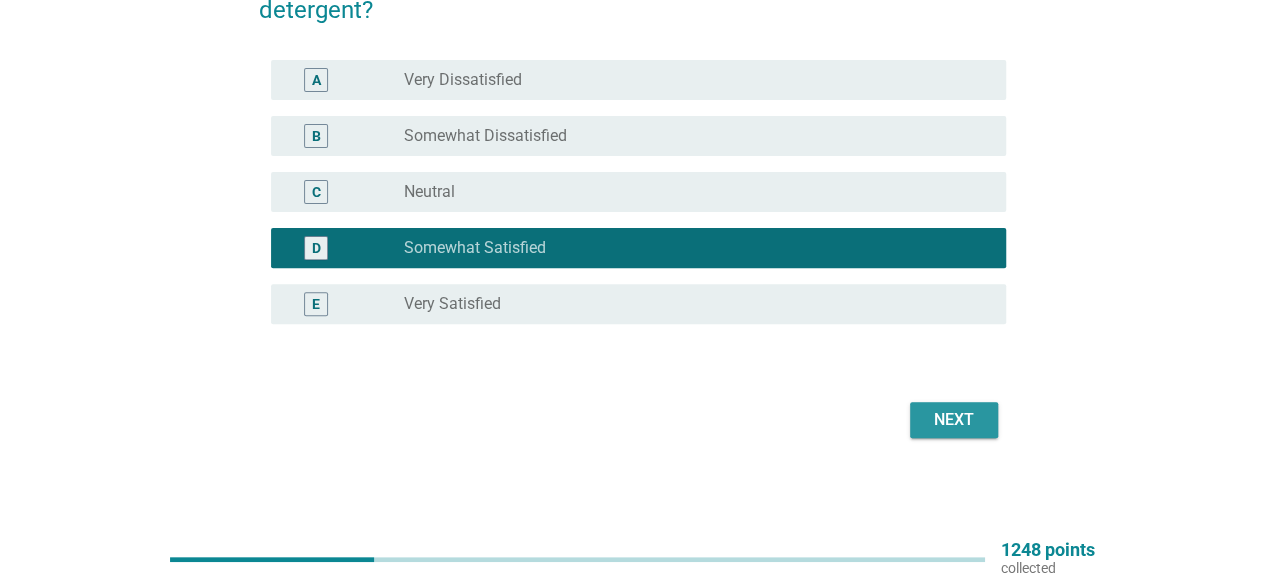 click on "Next" at bounding box center [954, 420] 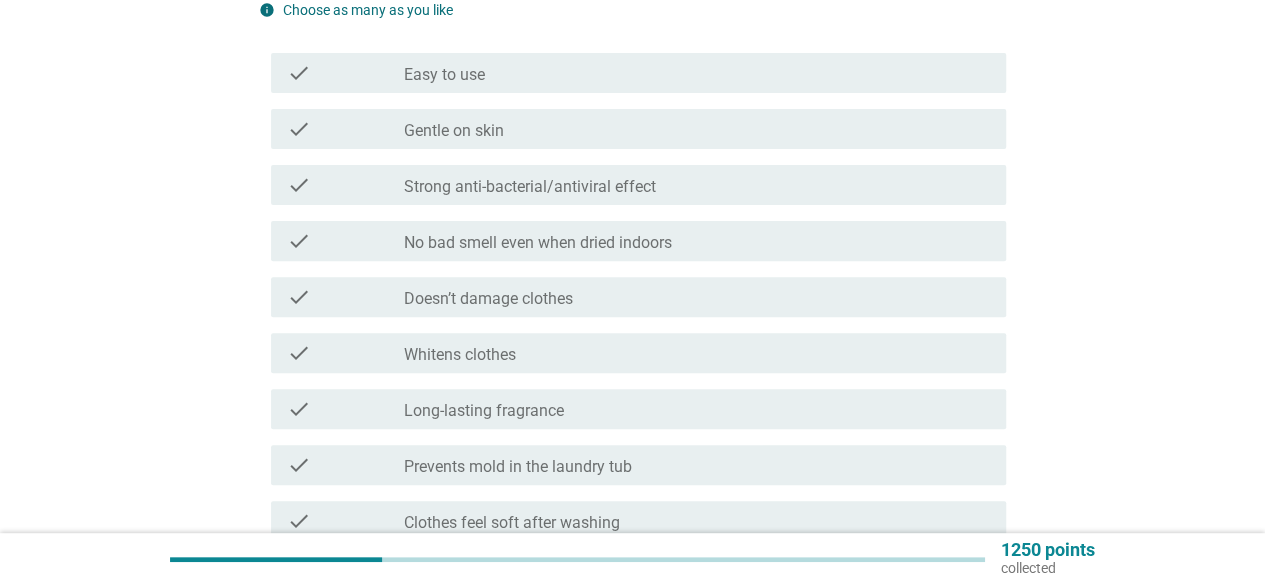 scroll, scrollTop: 0, scrollLeft: 0, axis: both 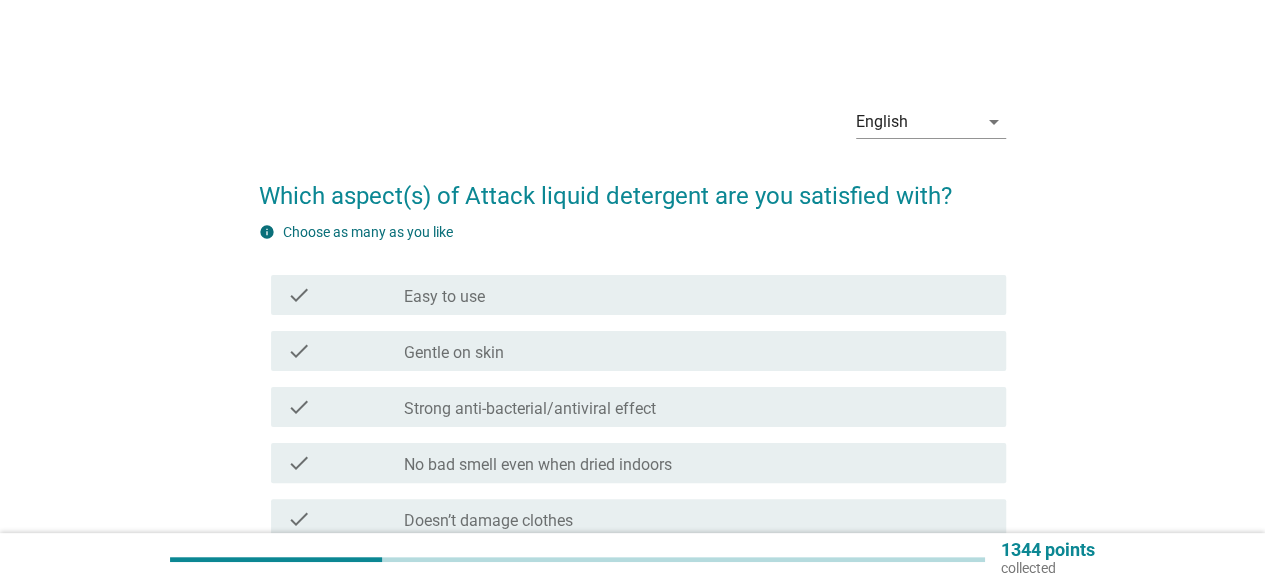 click on "check     check_box_outline_blank Easy to use" at bounding box center [632, 295] 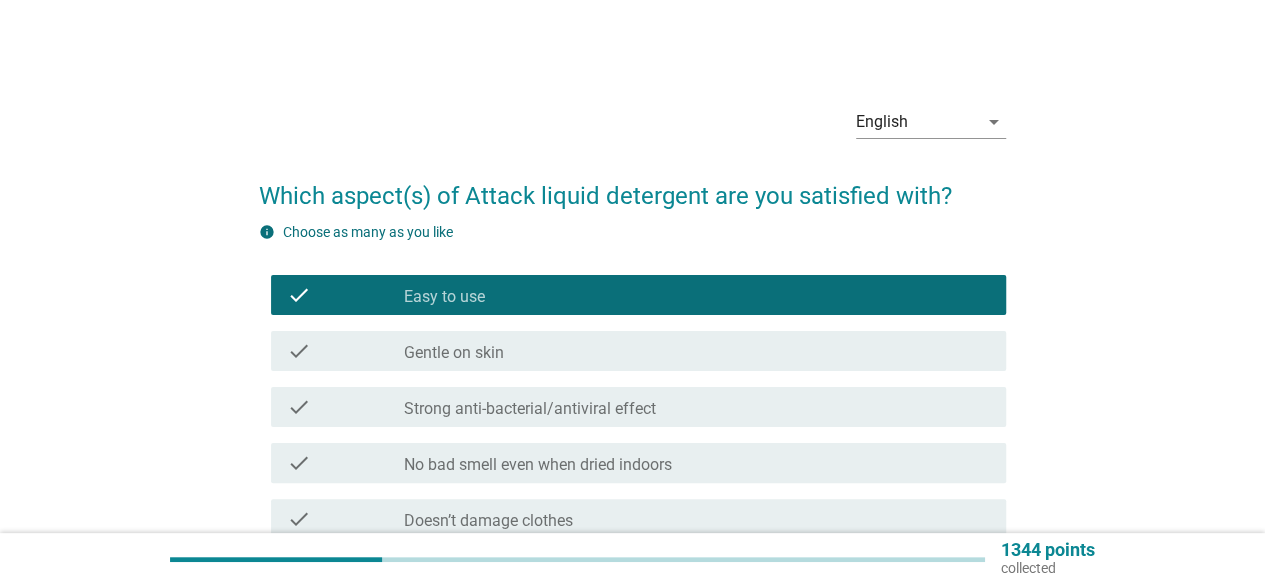 scroll, scrollTop: 200, scrollLeft: 0, axis: vertical 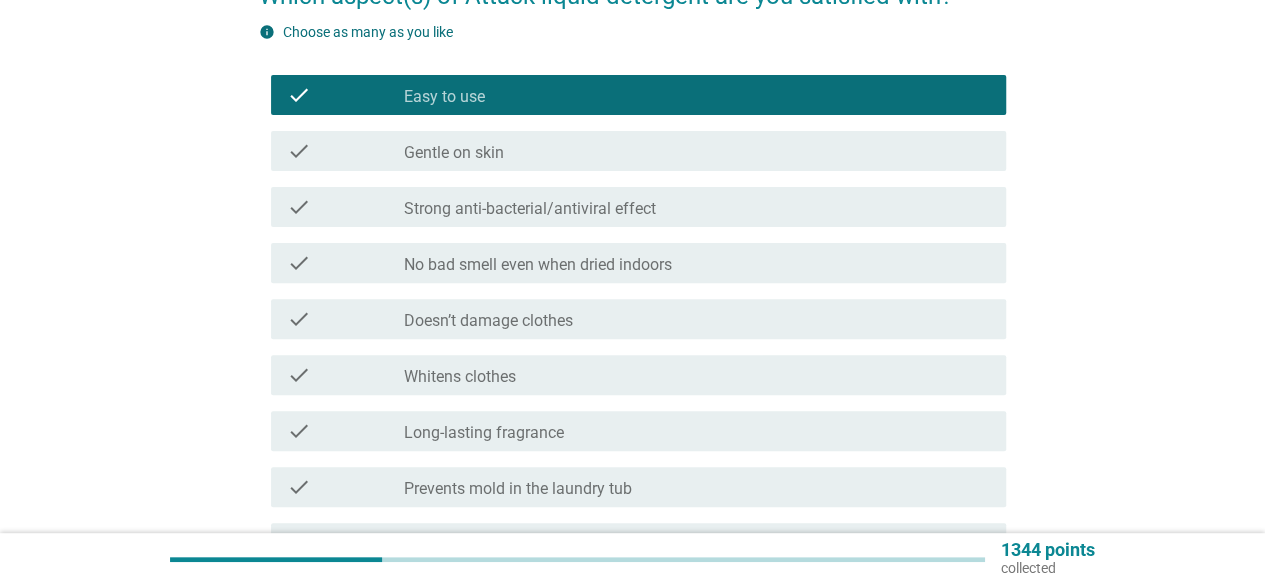 click on "Whitens clothes" at bounding box center [460, 377] 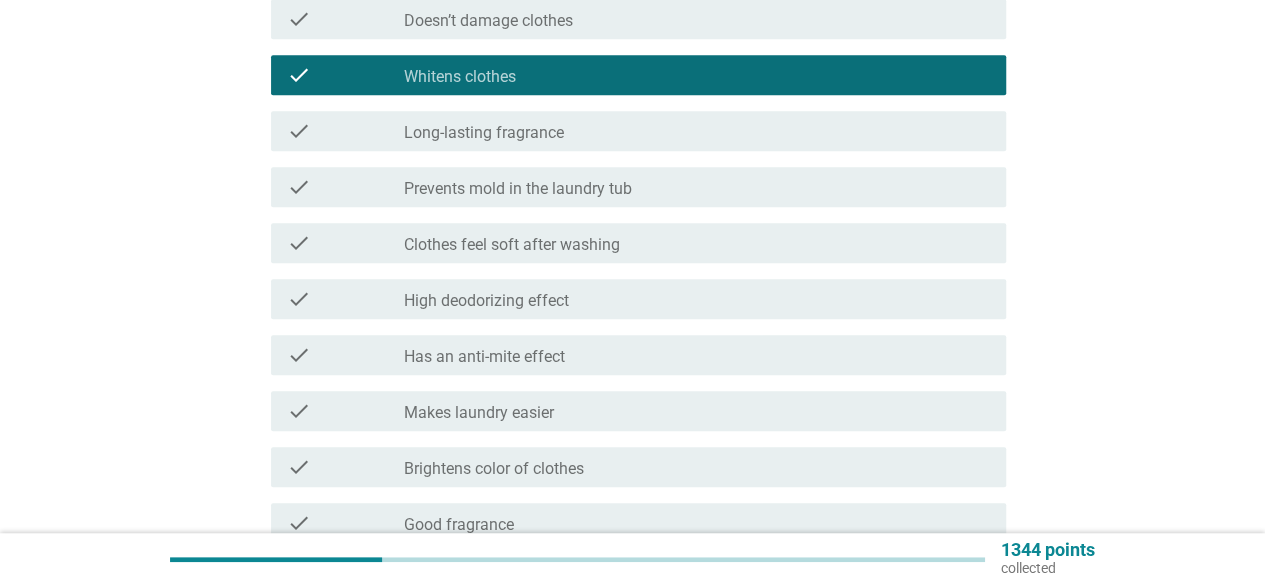 scroll, scrollTop: 600, scrollLeft: 0, axis: vertical 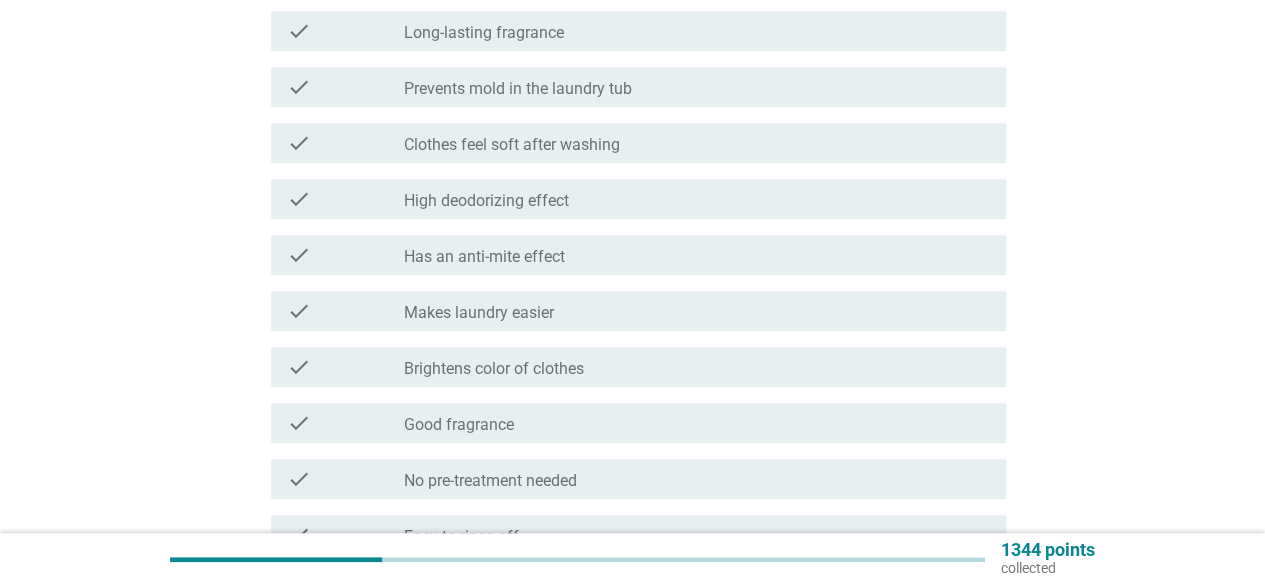 click on "check_box_outline_blank Good fragrance" at bounding box center (697, 423) 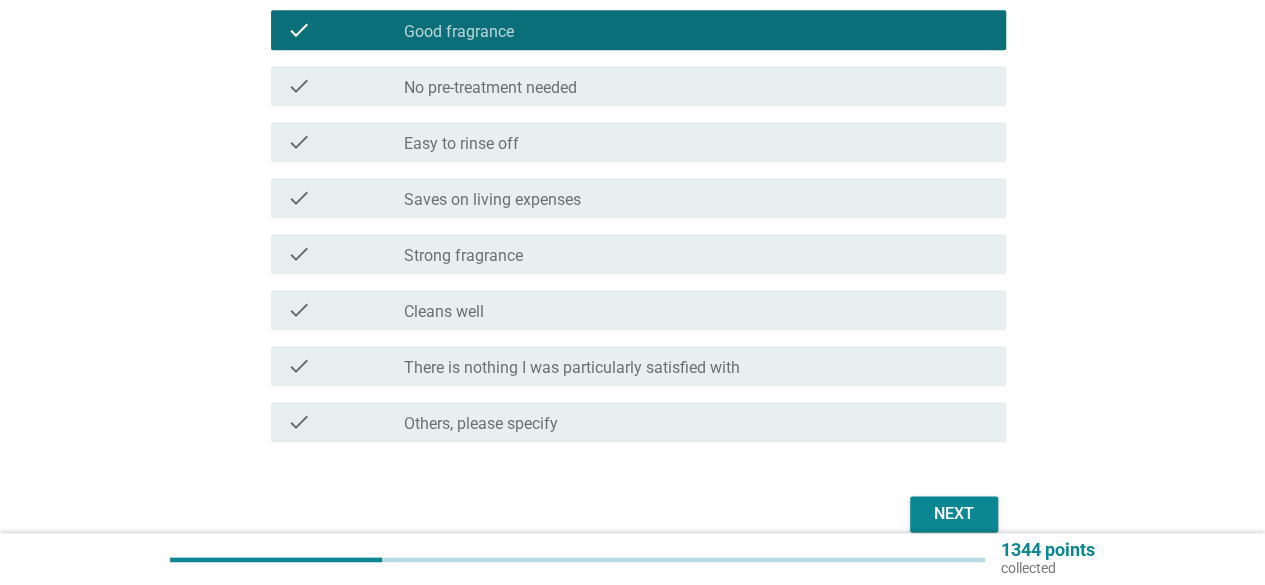 scroll, scrollTop: 1088, scrollLeft: 0, axis: vertical 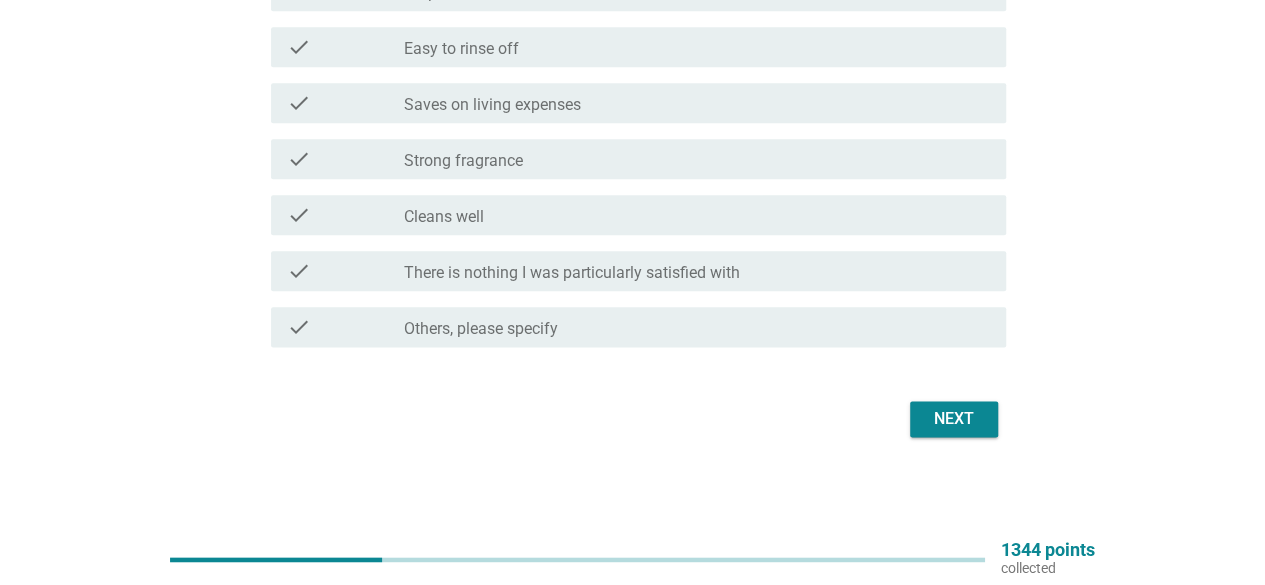 drag, startPoint x: 953, startPoint y: 394, endPoint x: 960, endPoint y: 425, distance: 31.780497 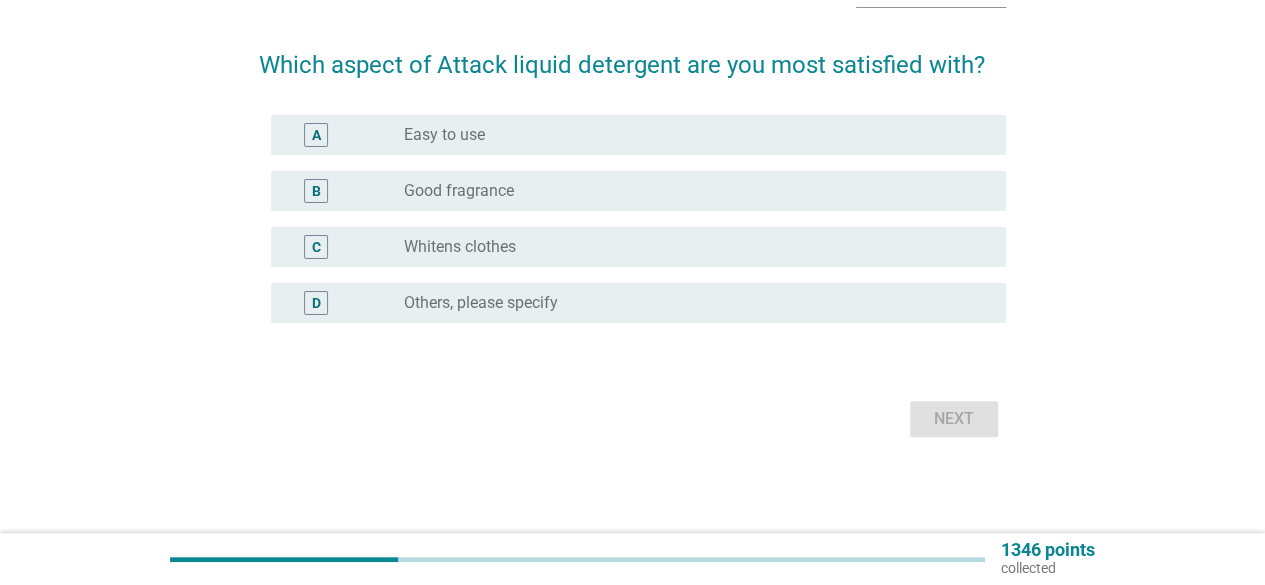 scroll, scrollTop: 0, scrollLeft: 0, axis: both 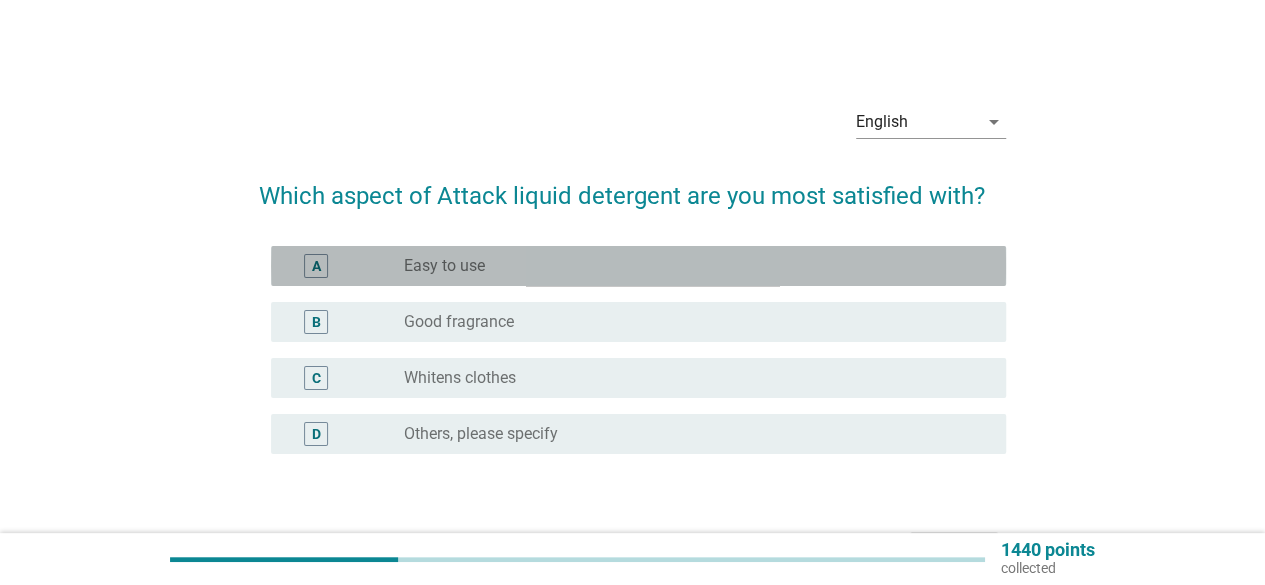 click on "radio_button_unchecked Easy to use" at bounding box center [697, 266] 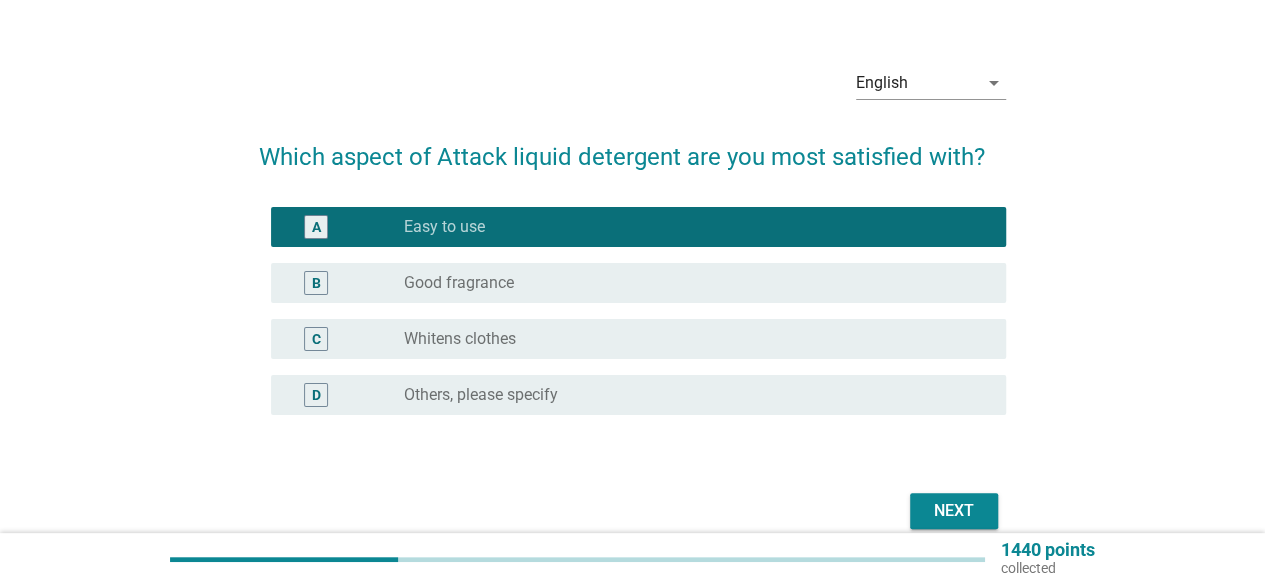 scroll, scrollTop: 100, scrollLeft: 0, axis: vertical 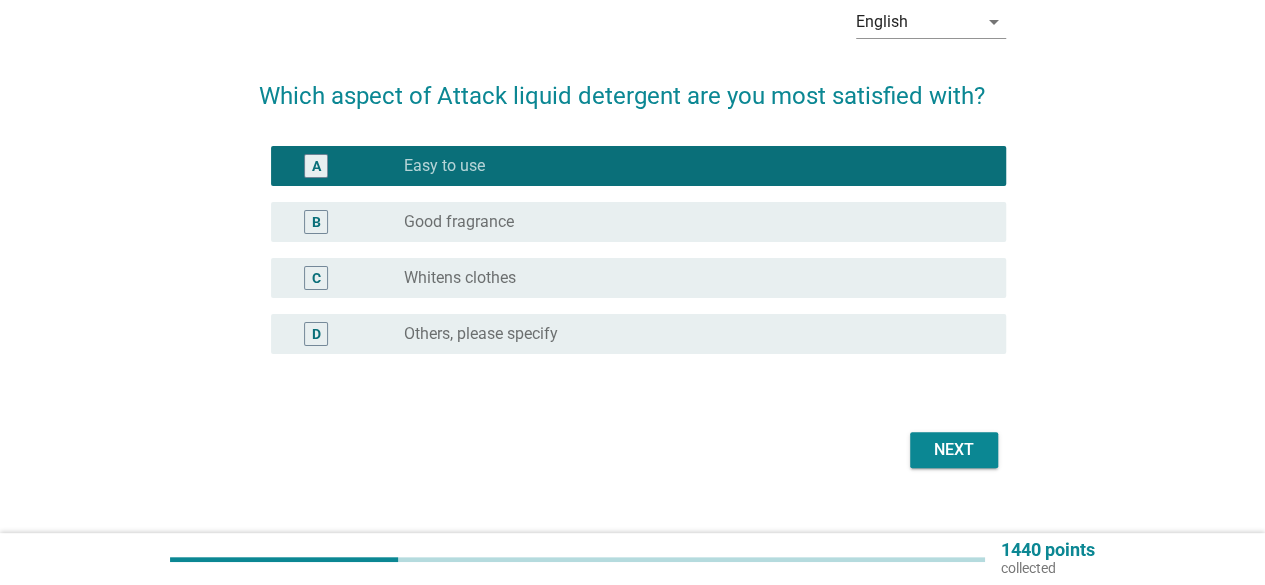 click on "Next" at bounding box center (954, 450) 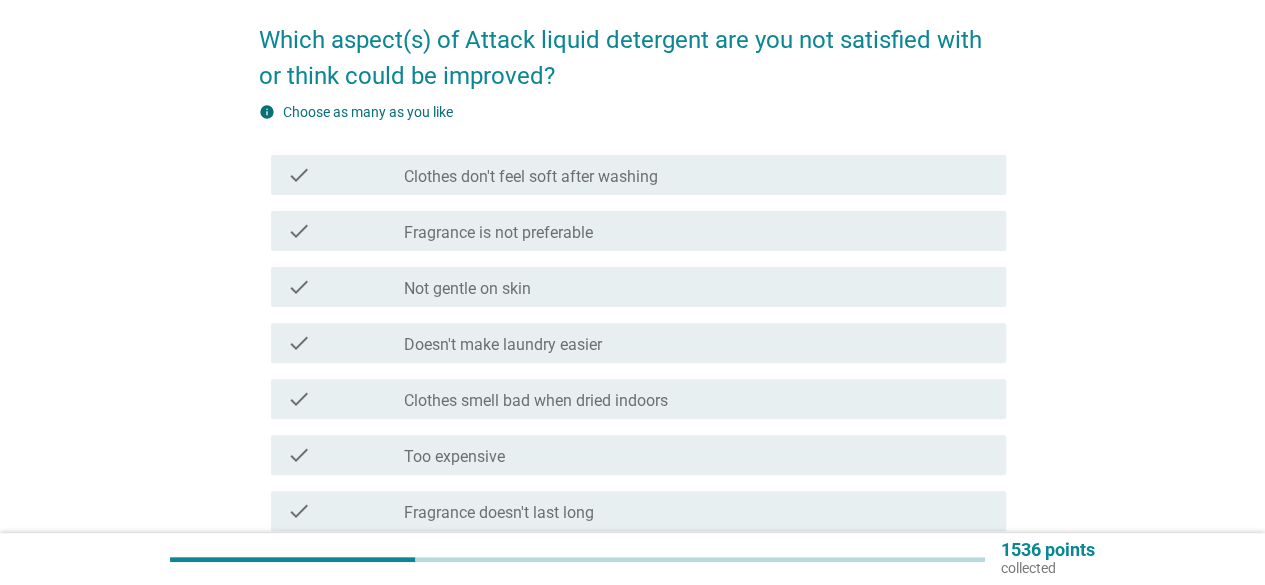 scroll, scrollTop: 200, scrollLeft: 0, axis: vertical 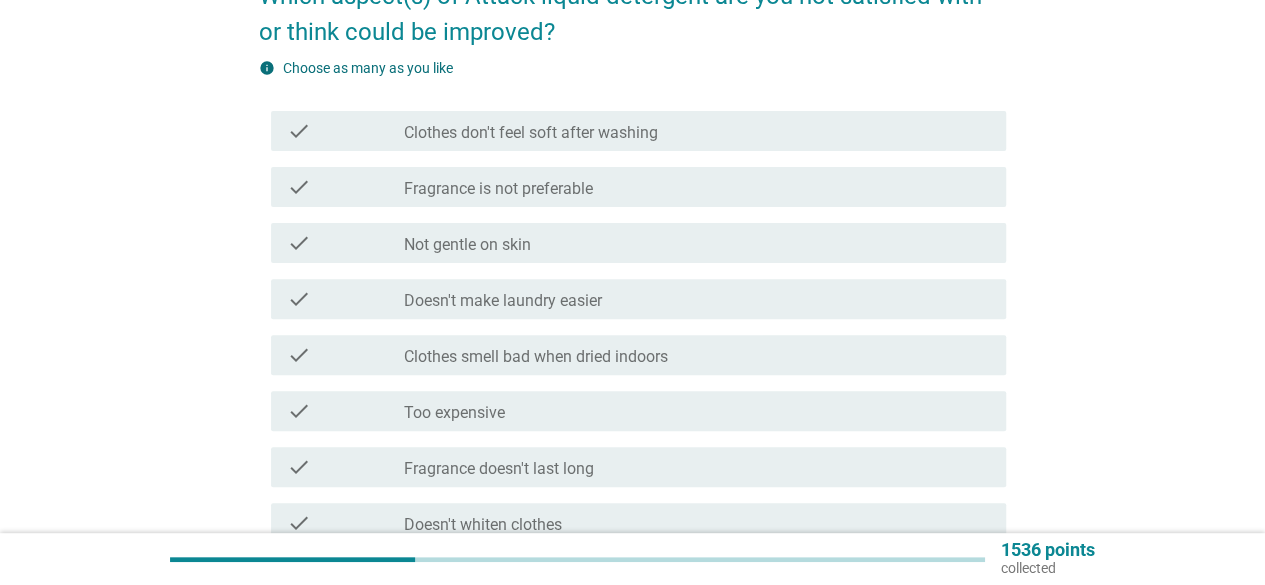 click on "check     check_box_outline_blank Too expensive" at bounding box center (638, 411) 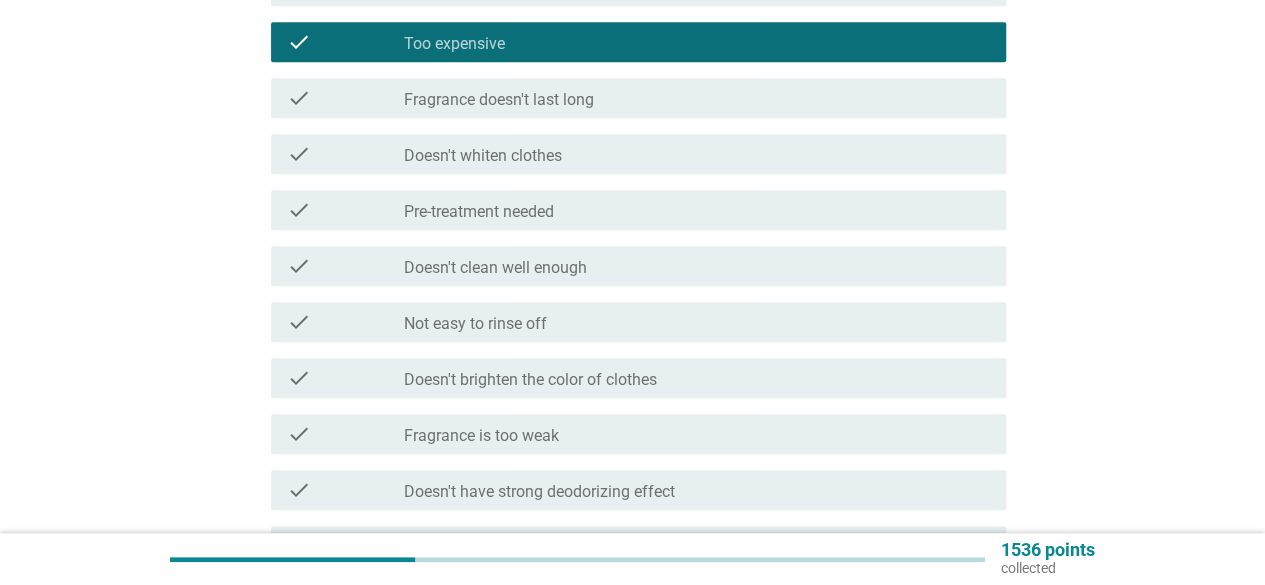 scroll, scrollTop: 600, scrollLeft: 0, axis: vertical 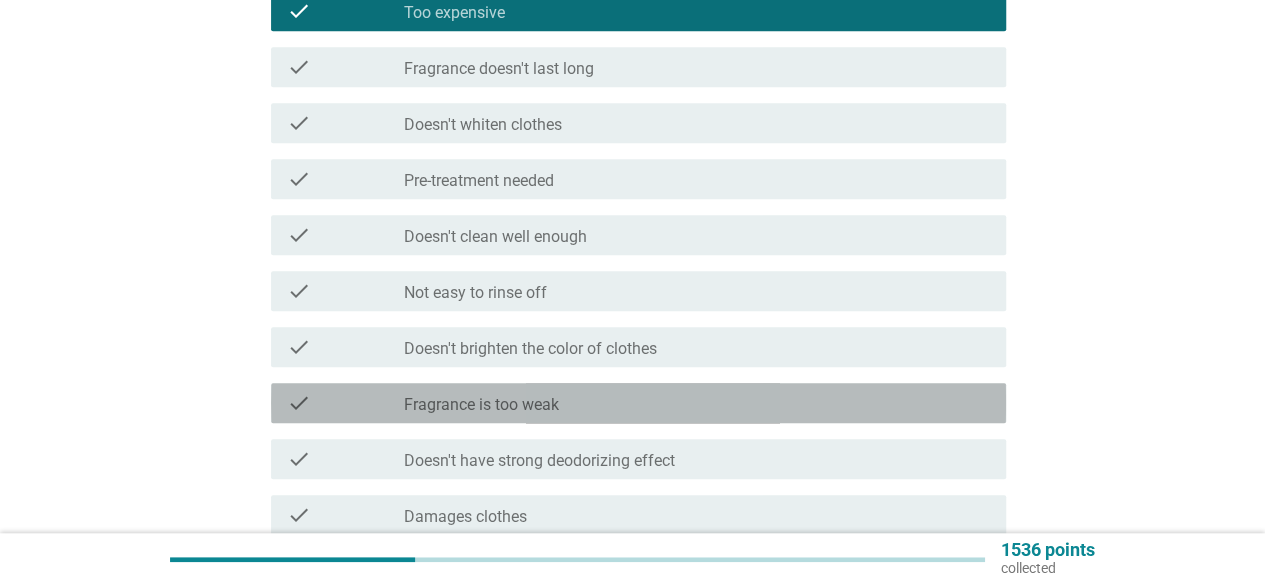 click on "check     check_box_outline_blank Fragrance is too weak" at bounding box center [638, 403] 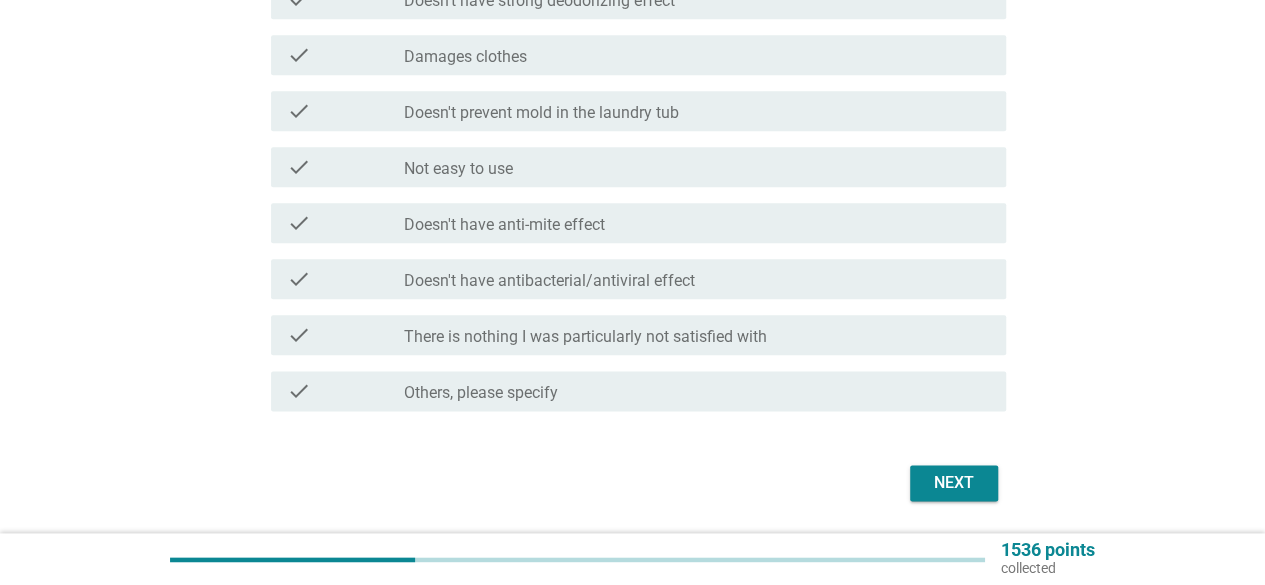 scroll, scrollTop: 1100, scrollLeft: 0, axis: vertical 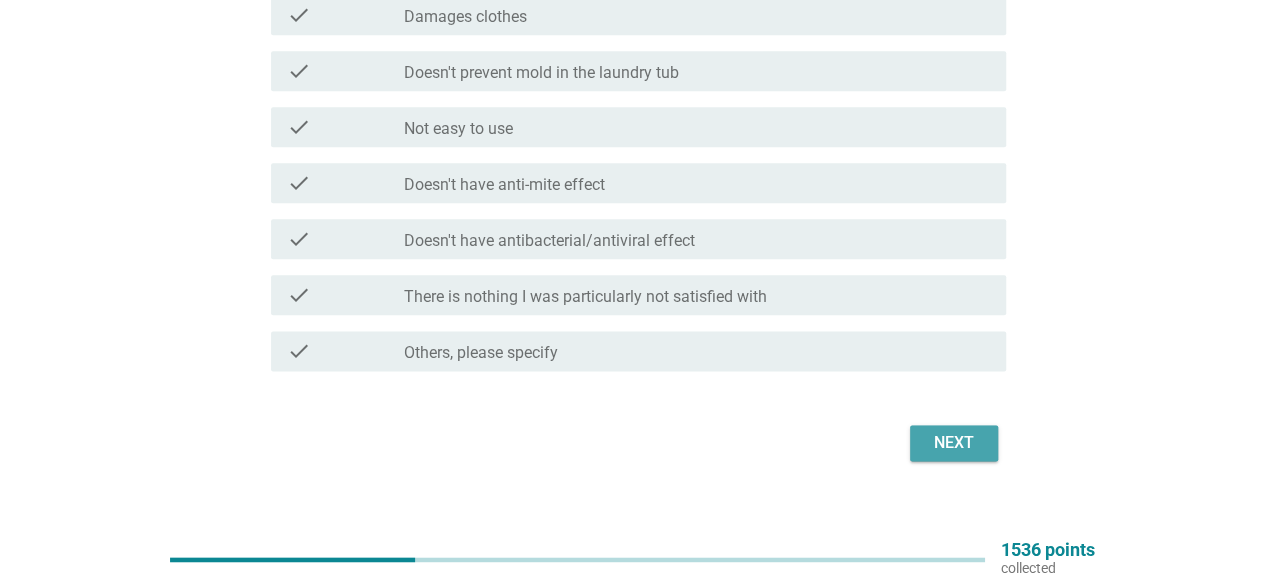 click on "Next" at bounding box center [954, 443] 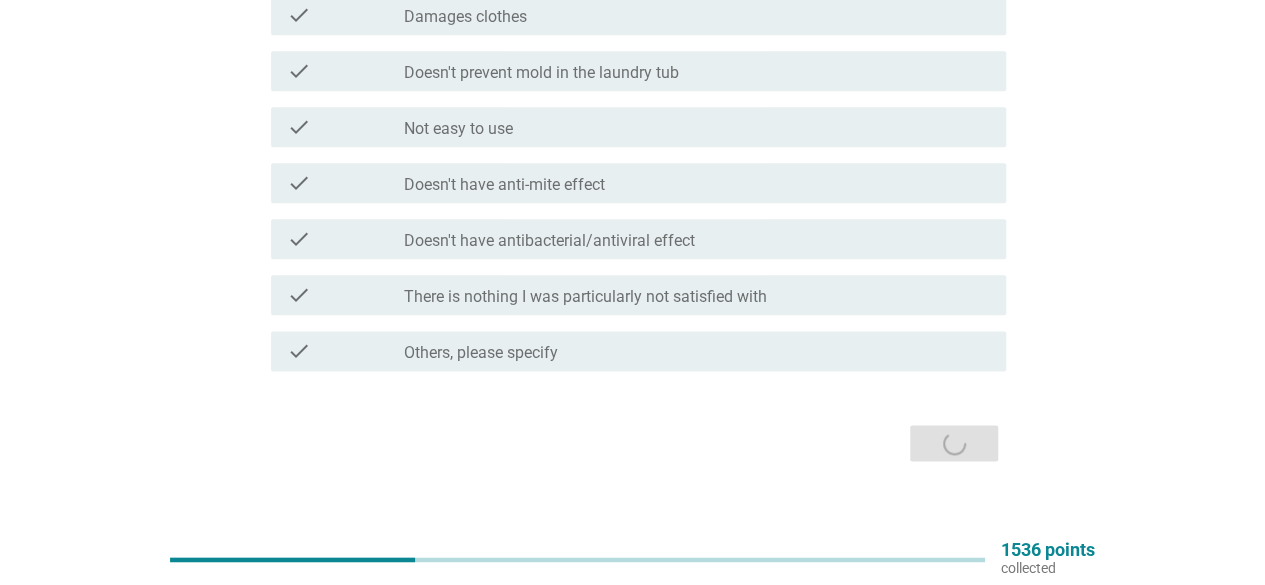 scroll, scrollTop: 0, scrollLeft: 0, axis: both 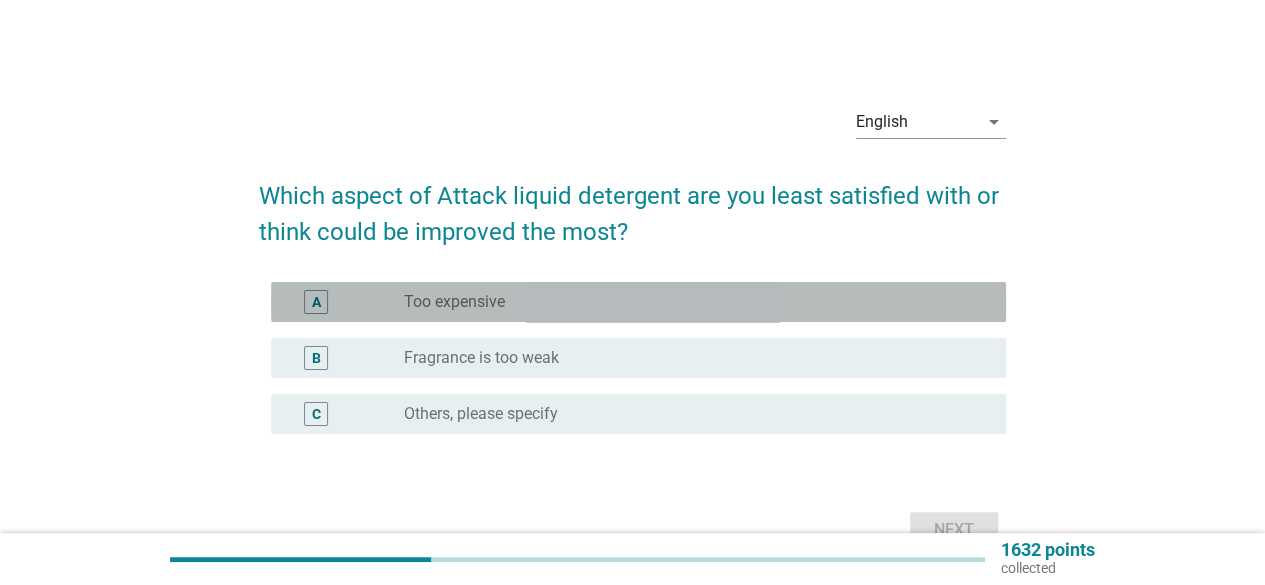 click on "Too expensive" at bounding box center [454, 302] 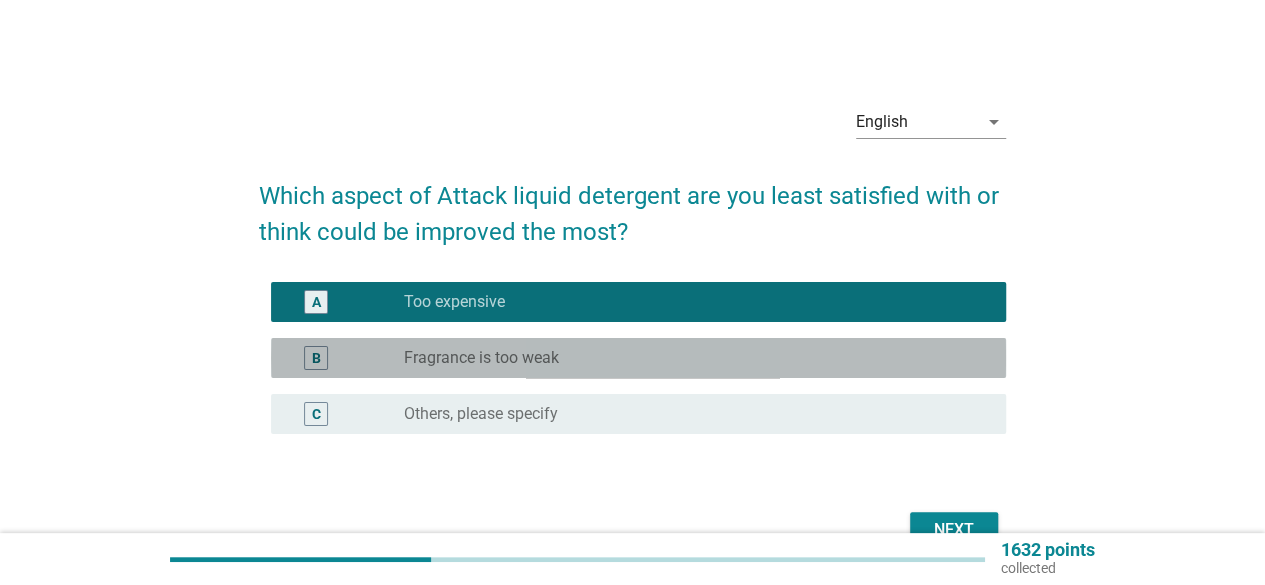 click on "Fragrance is too weak" at bounding box center (481, 358) 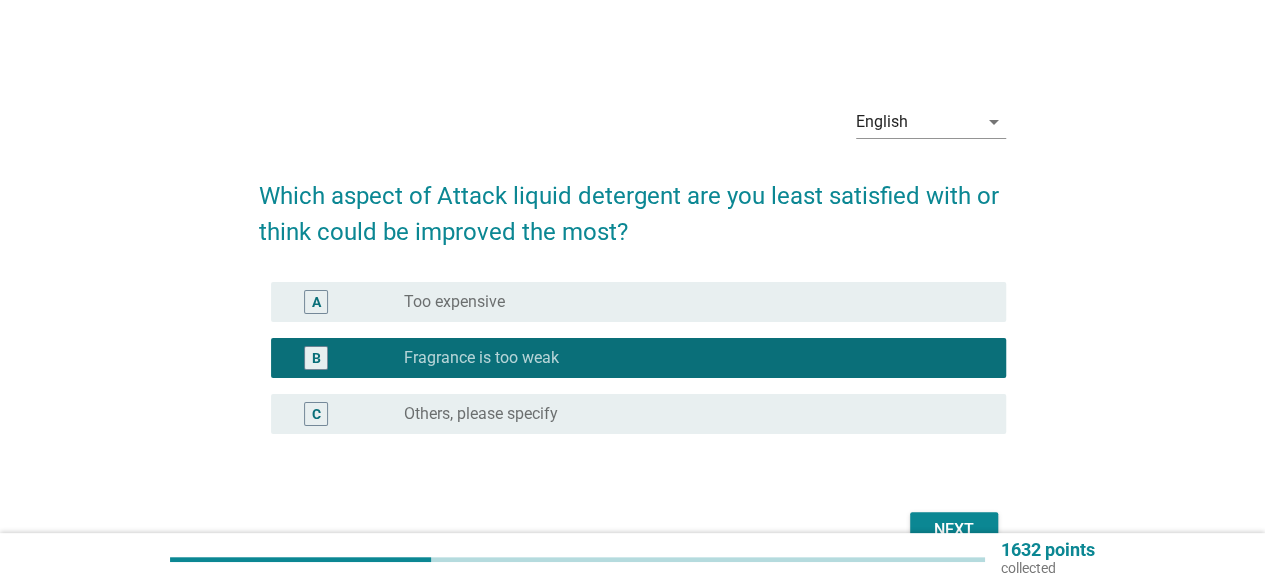 scroll, scrollTop: 100, scrollLeft: 0, axis: vertical 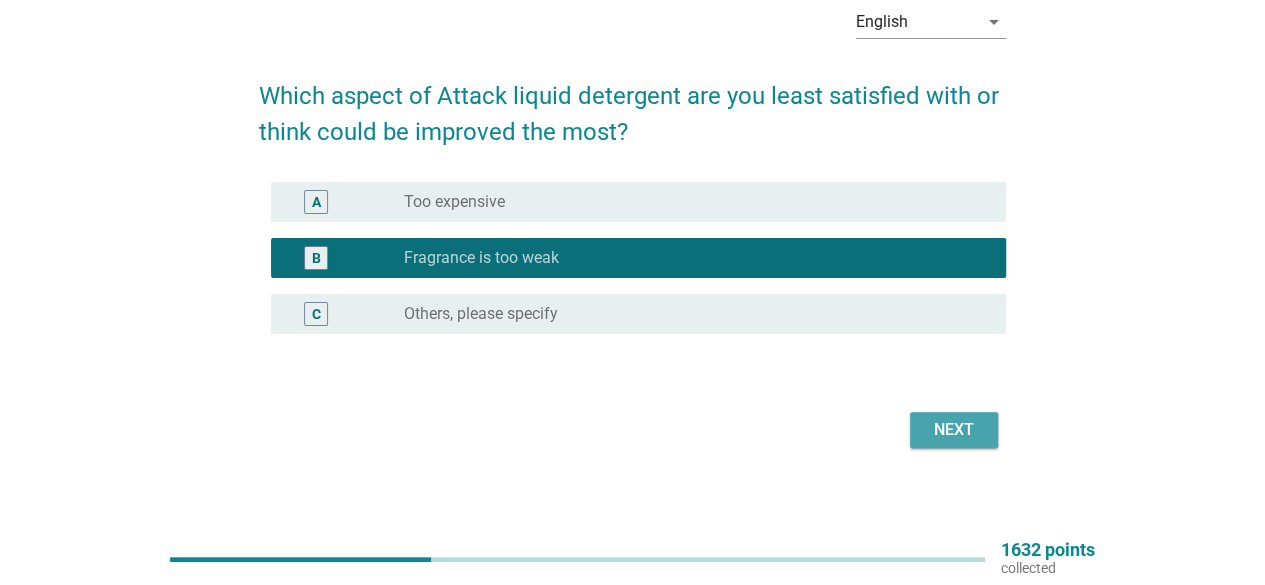 click on "Next" at bounding box center [954, 430] 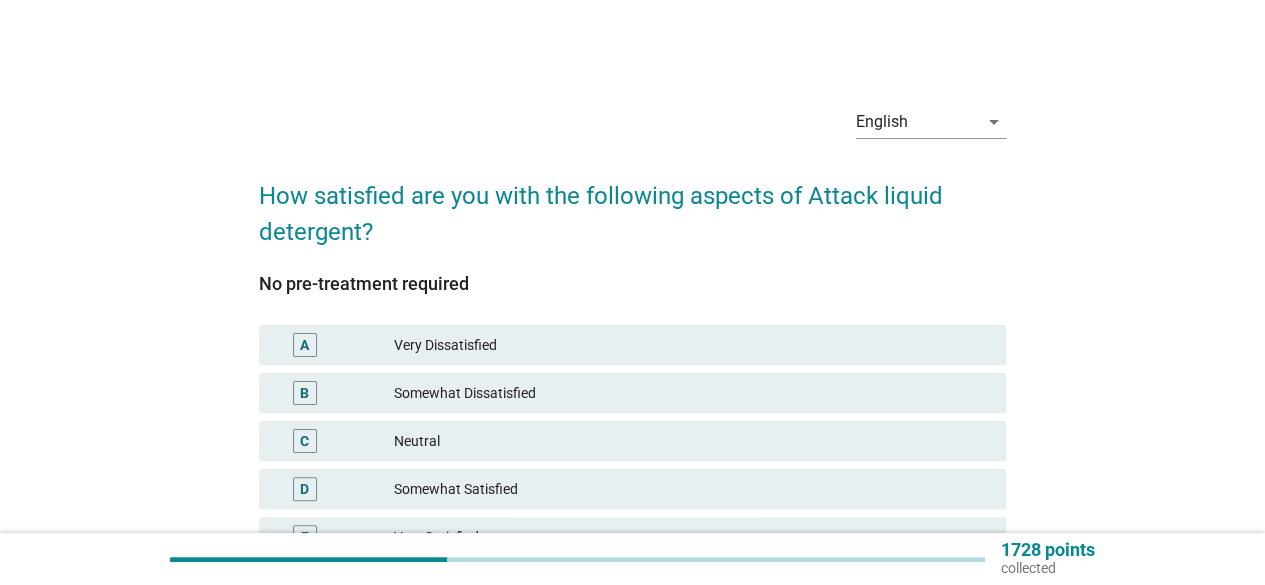 scroll, scrollTop: 100, scrollLeft: 0, axis: vertical 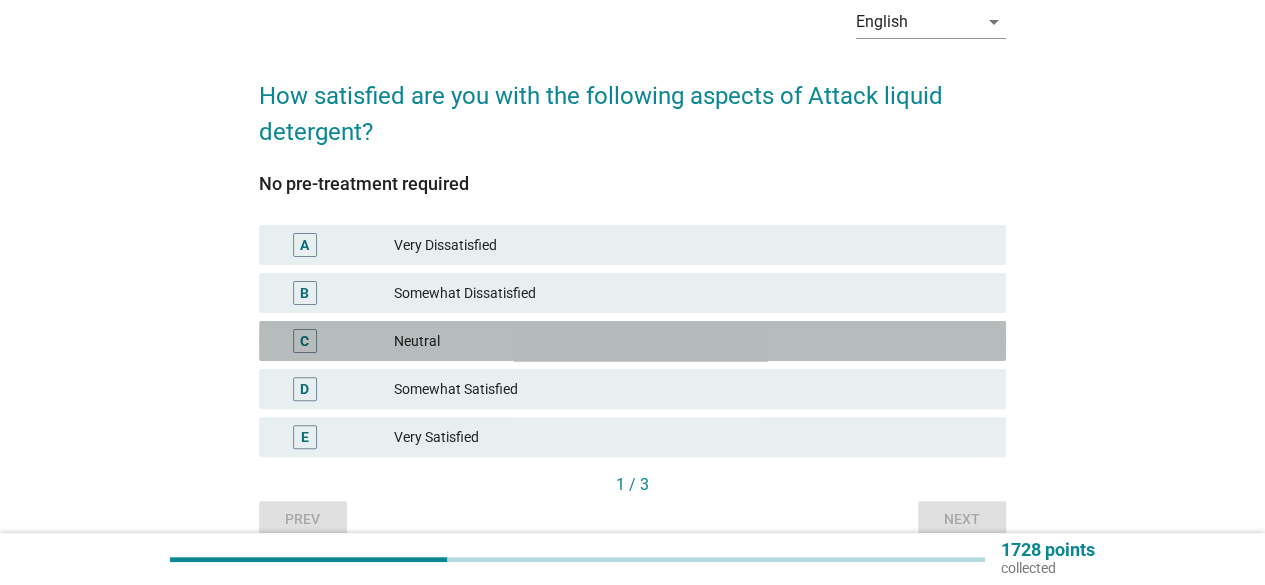 click on "Neutral" at bounding box center [692, 341] 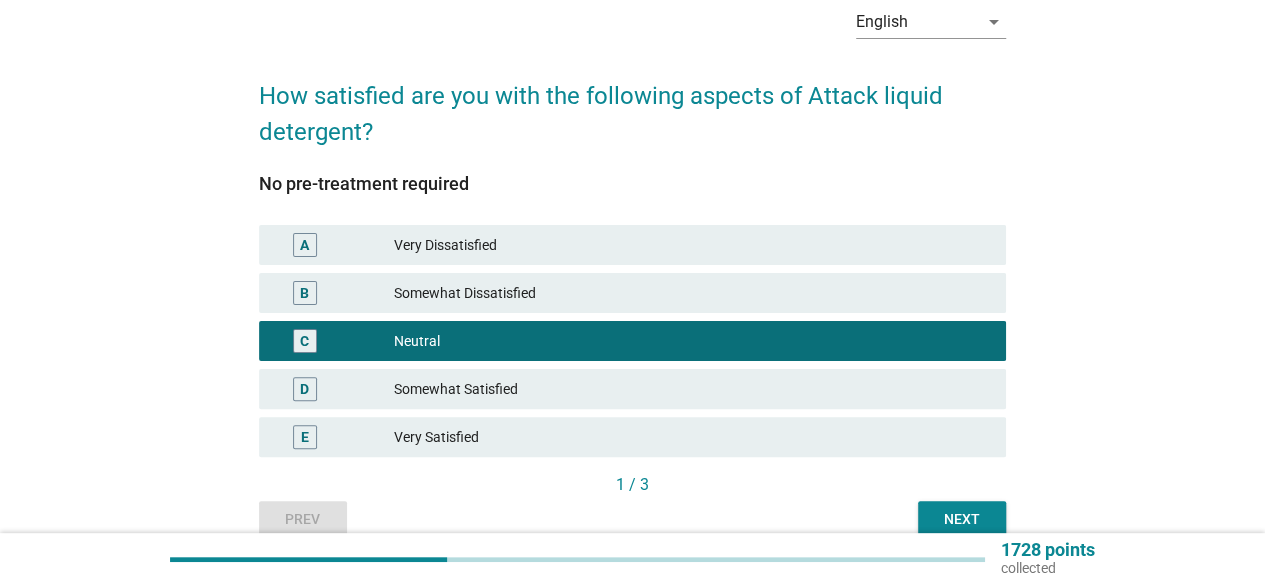 click on "Next" at bounding box center [962, 519] 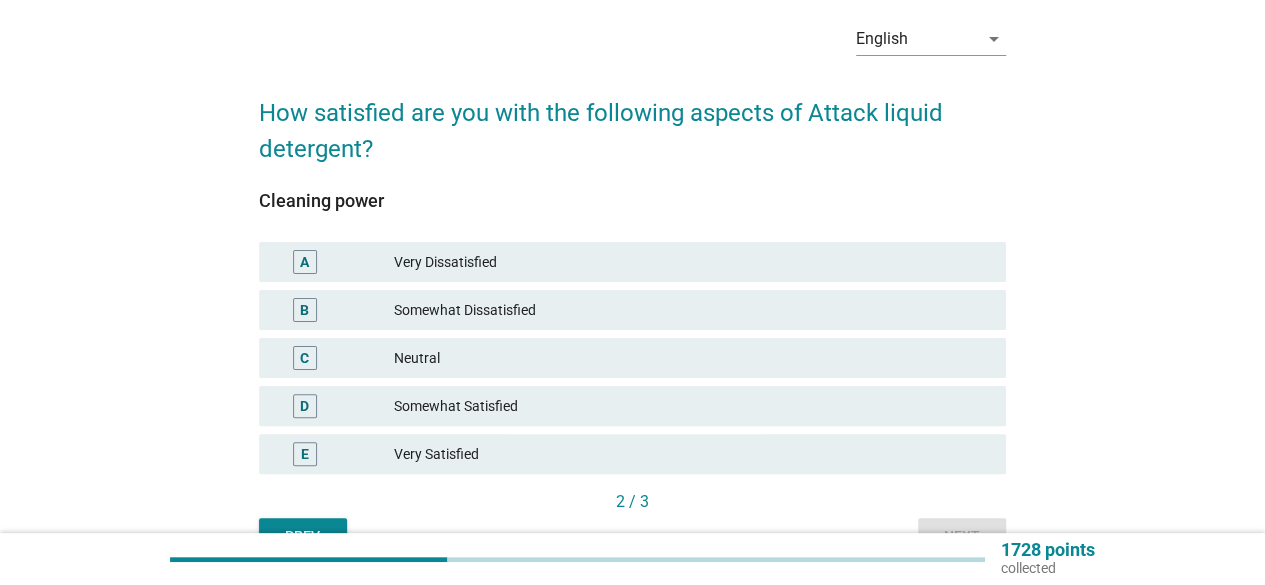 scroll, scrollTop: 194, scrollLeft: 0, axis: vertical 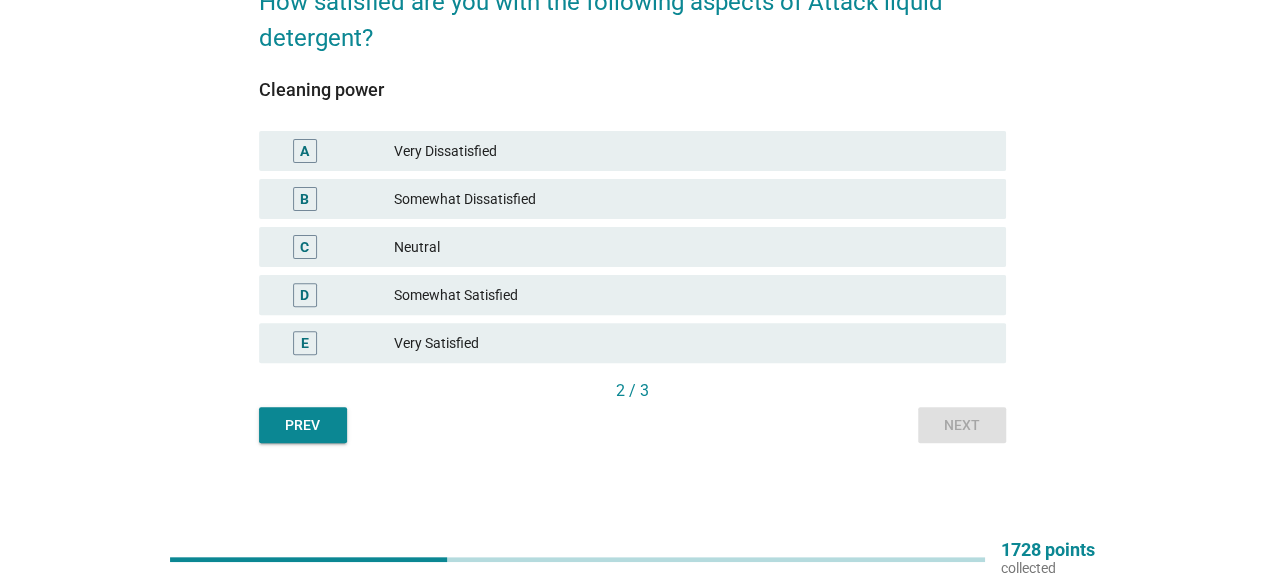 click on "Somewhat Satisfied" at bounding box center [692, 295] 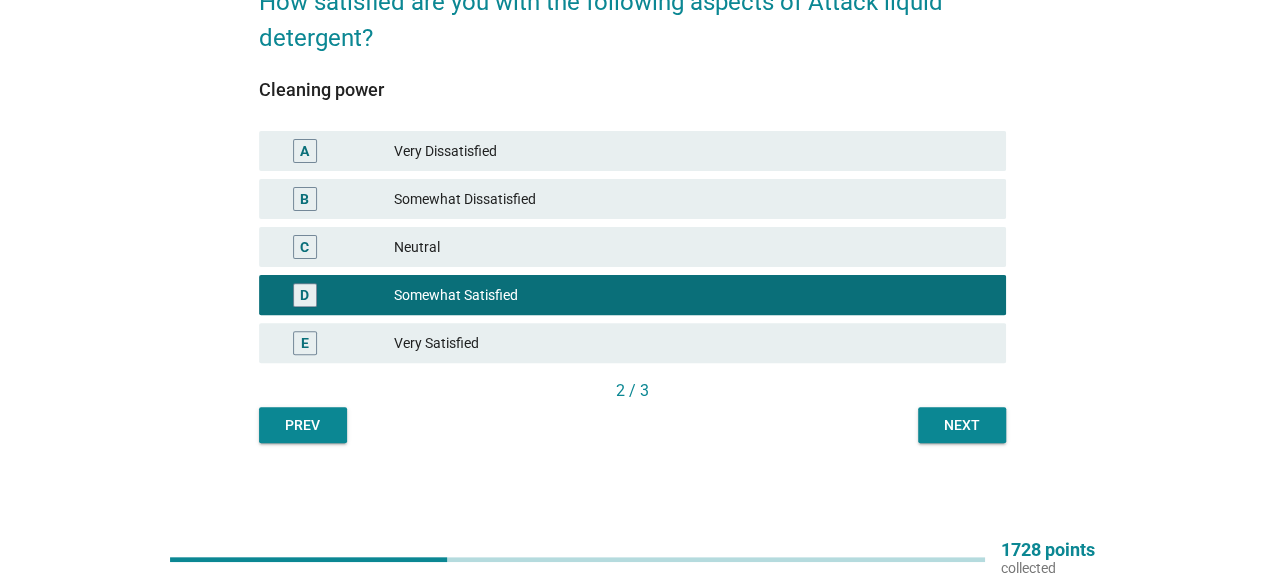 click on "Next" at bounding box center (962, 425) 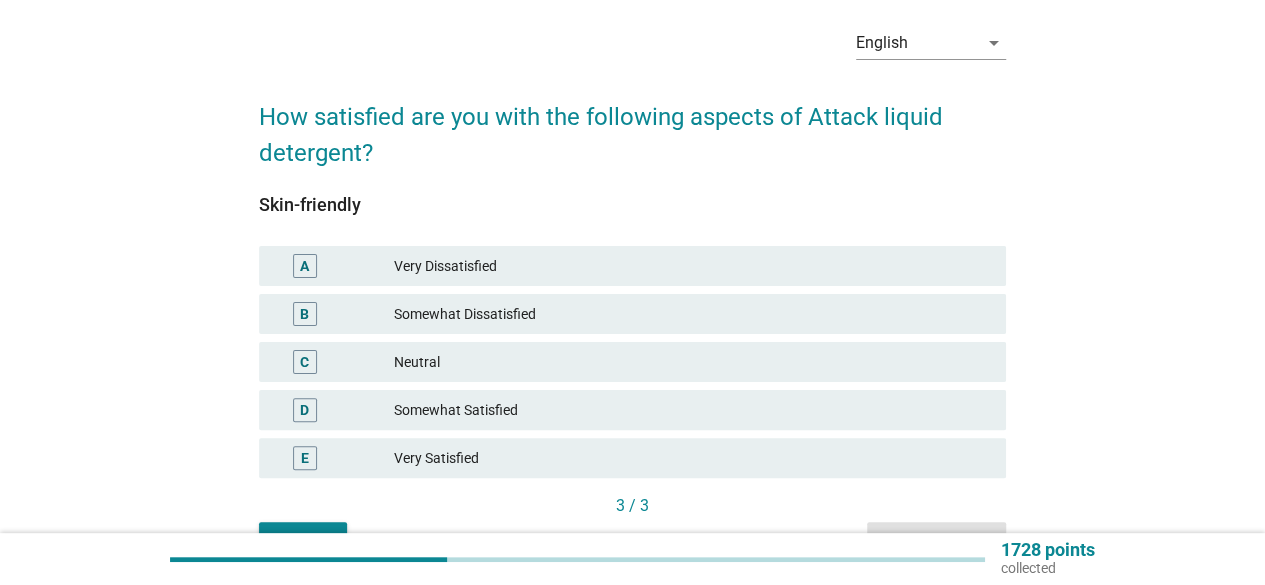 scroll, scrollTop: 194, scrollLeft: 0, axis: vertical 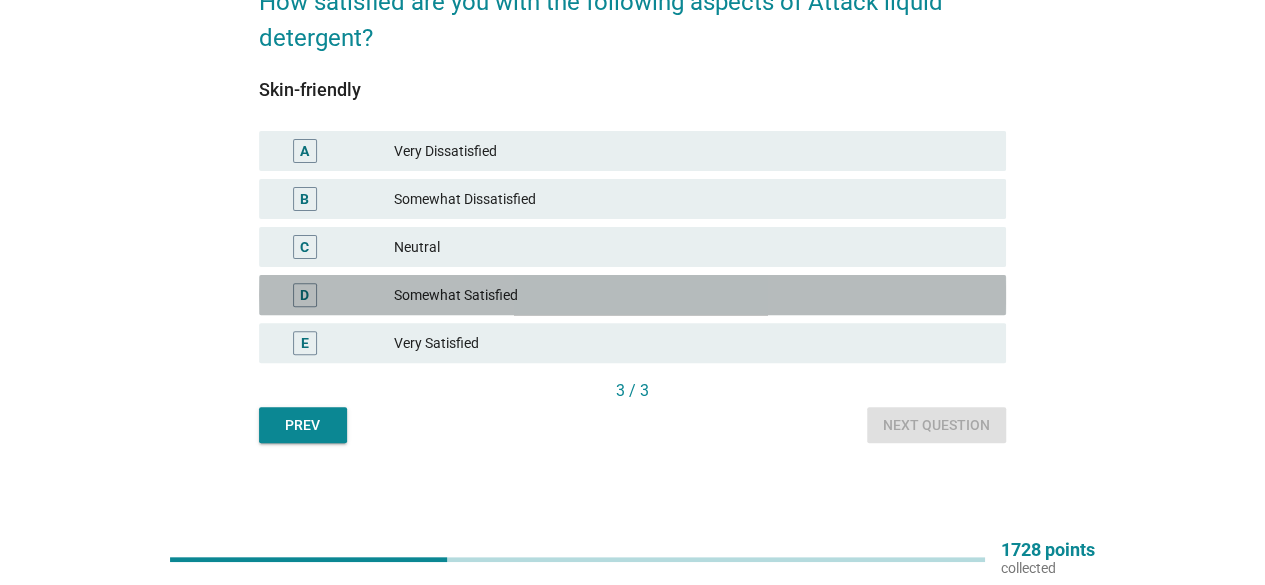 click on "Somewhat Satisfied" at bounding box center (692, 295) 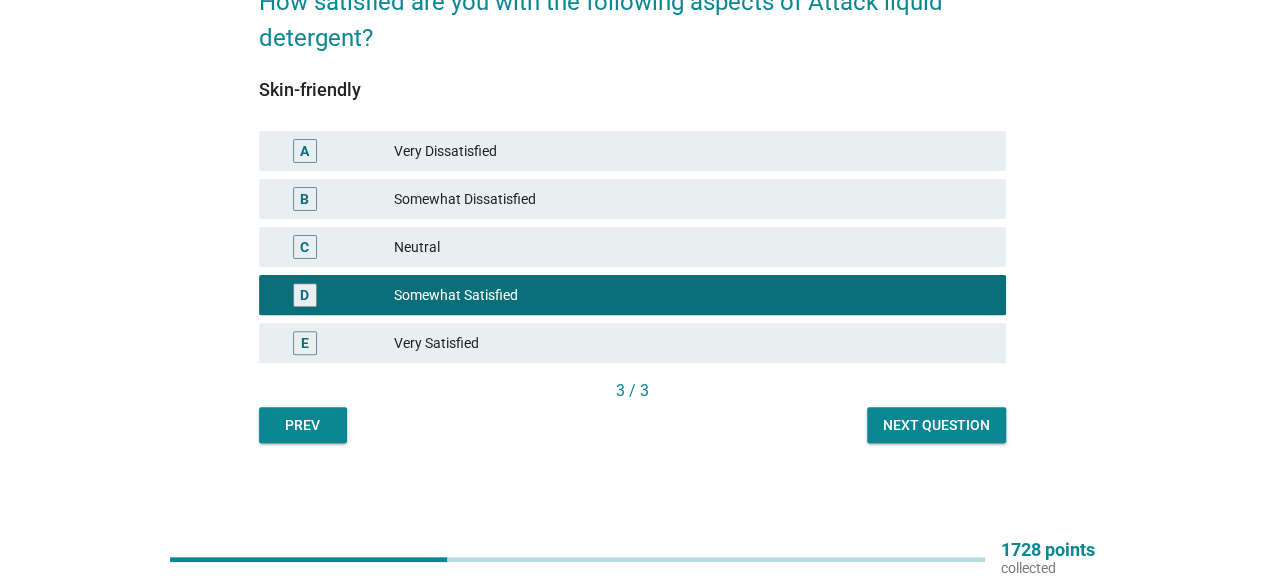 click on "Next question" at bounding box center [936, 425] 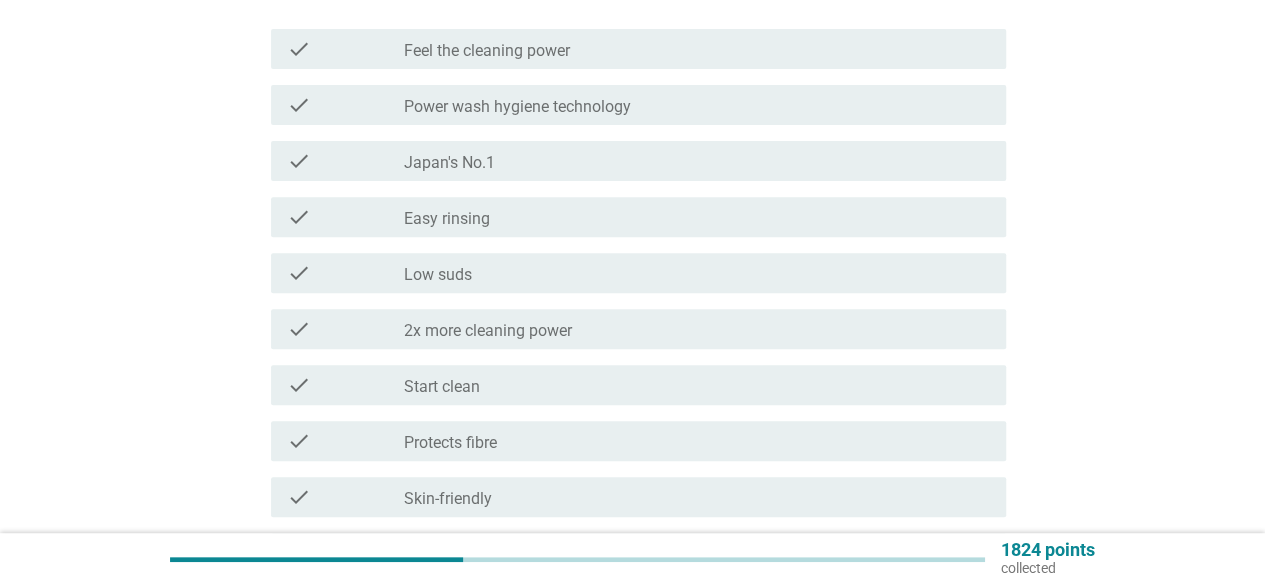 scroll, scrollTop: 300, scrollLeft: 0, axis: vertical 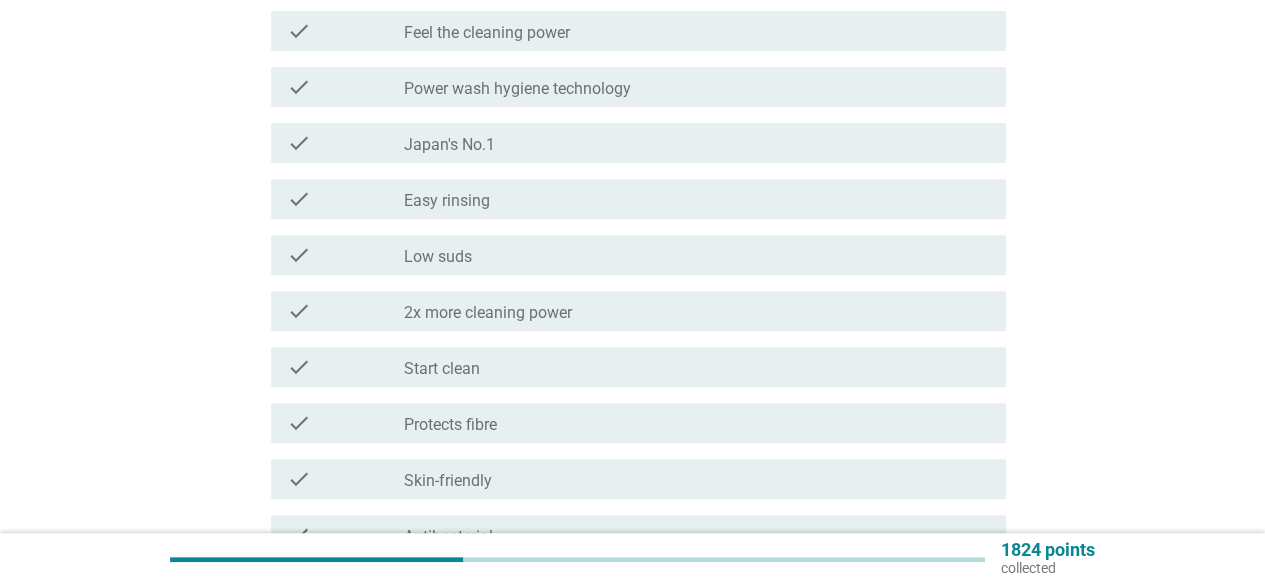 click on "check_box_outline_blank Start clean" at bounding box center (697, 367) 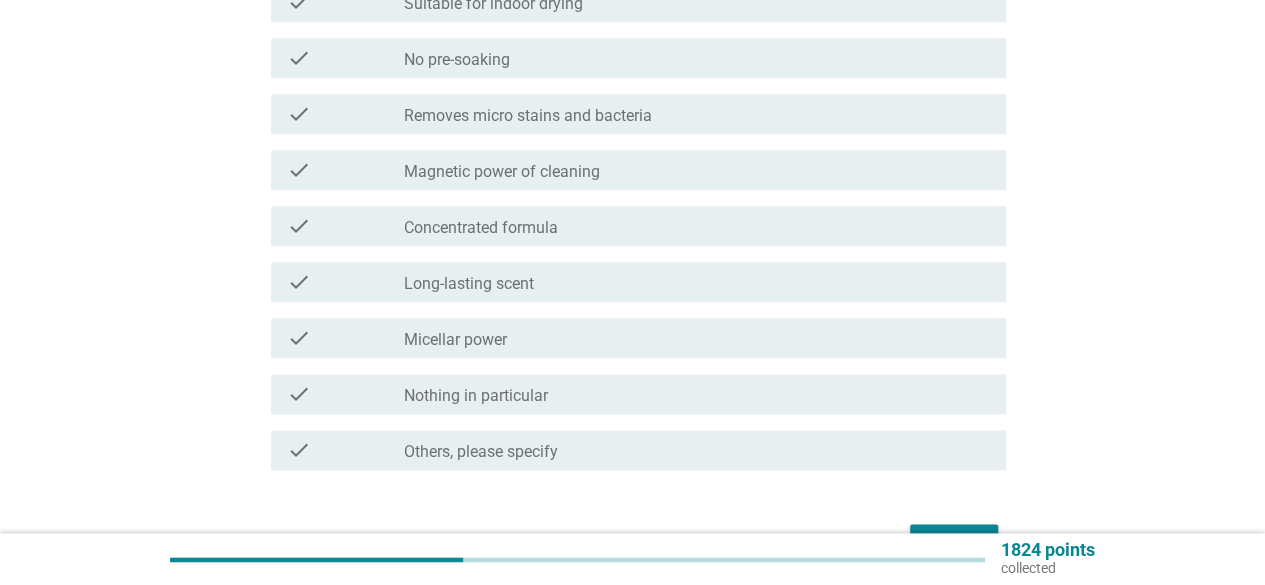 scroll, scrollTop: 1100, scrollLeft: 0, axis: vertical 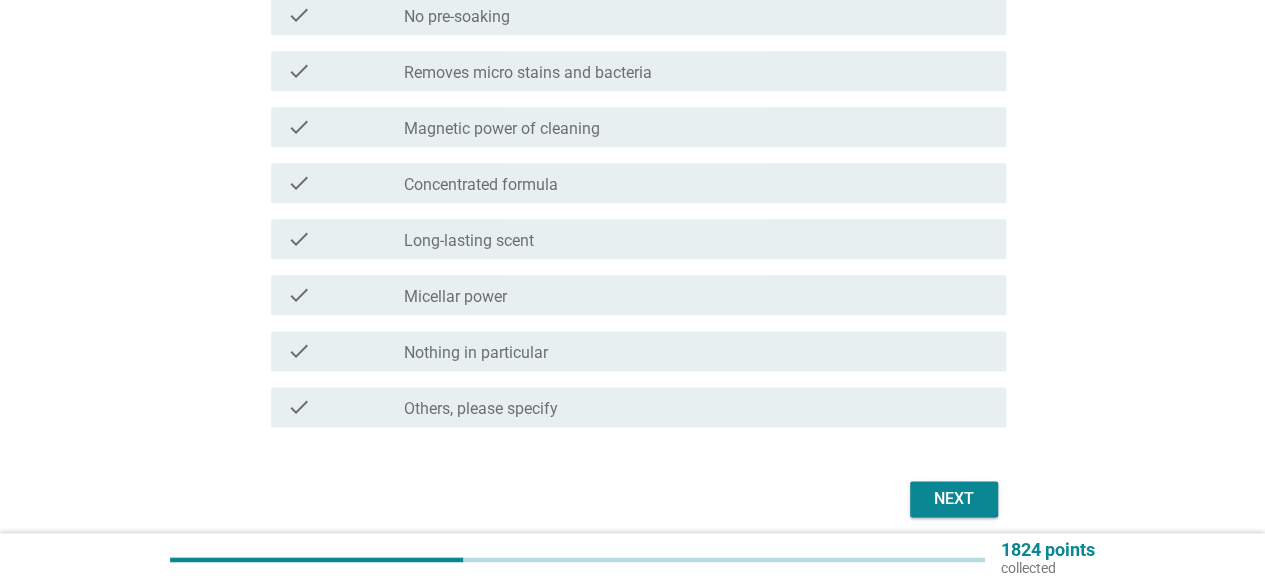 drag, startPoint x: 875, startPoint y: 493, endPoint x: 972, endPoint y: 496, distance: 97.04638 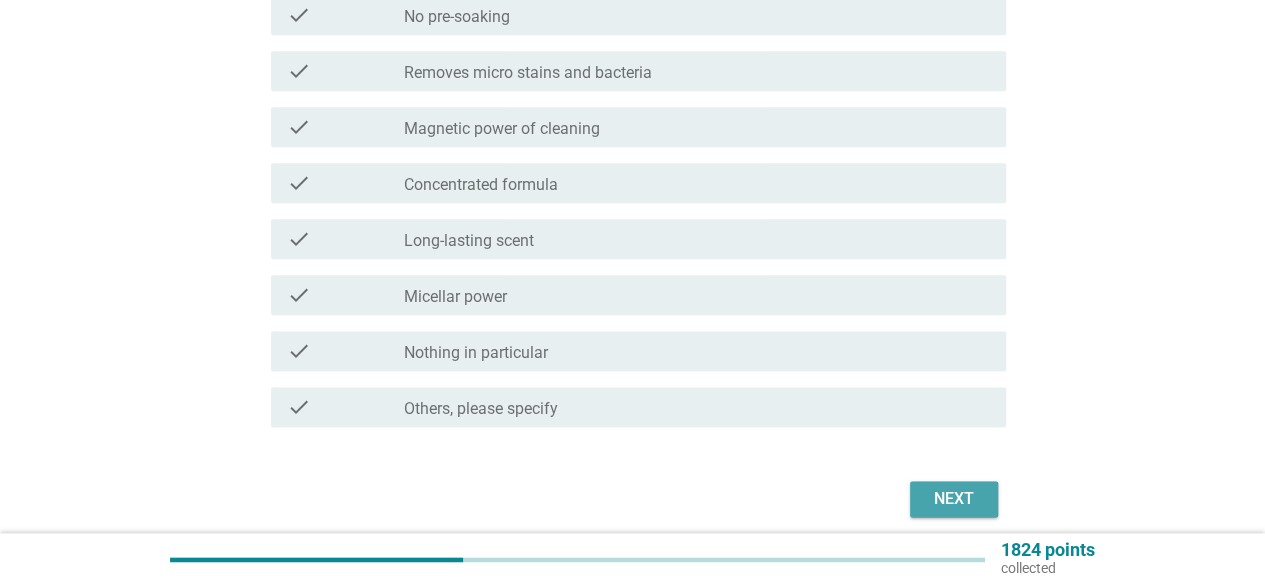click on "Next" at bounding box center [954, 499] 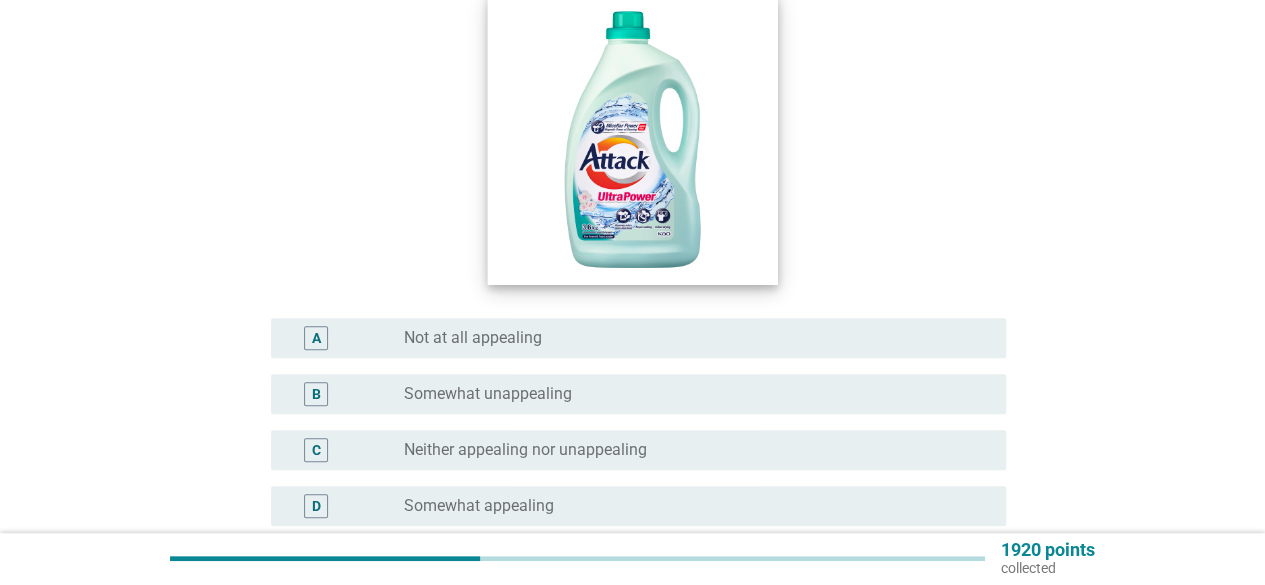 scroll, scrollTop: 400, scrollLeft: 0, axis: vertical 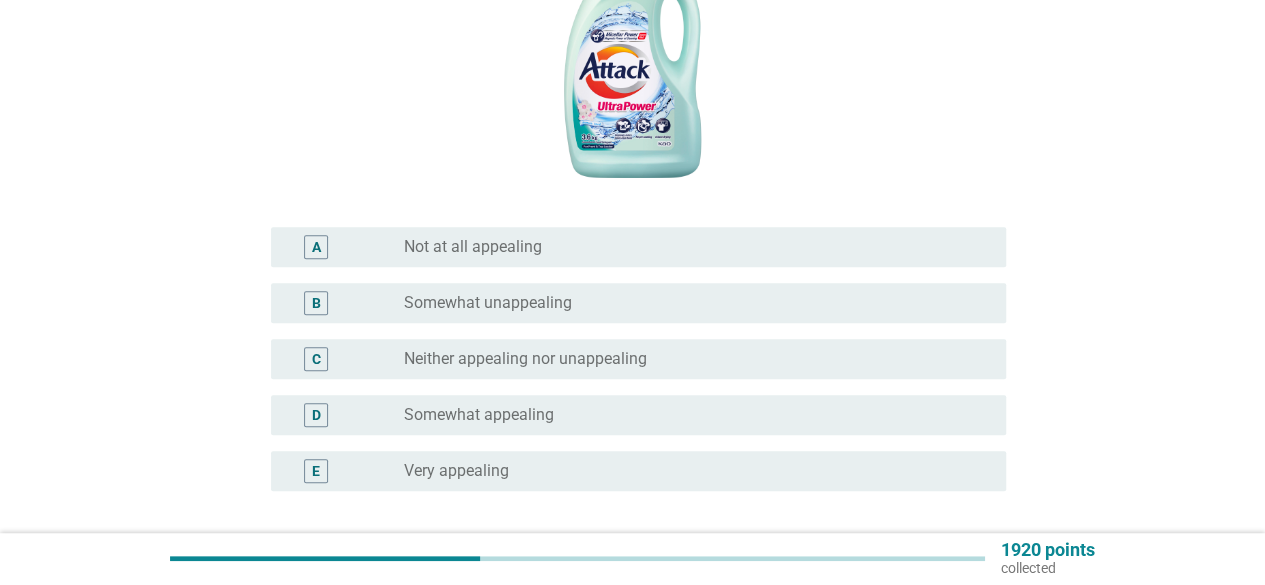 click on "C     radio_button_unchecked Neither appealing nor unappealing" at bounding box center [638, 359] 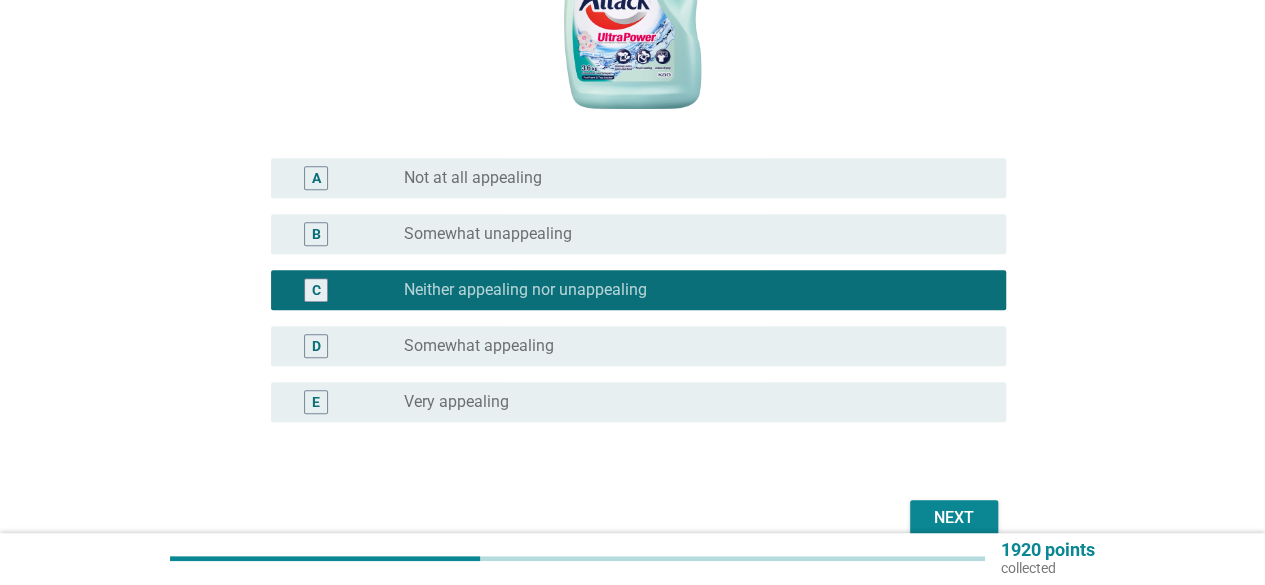 scroll, scrollTop: 500, scrollLeft: 0, axis: vertical 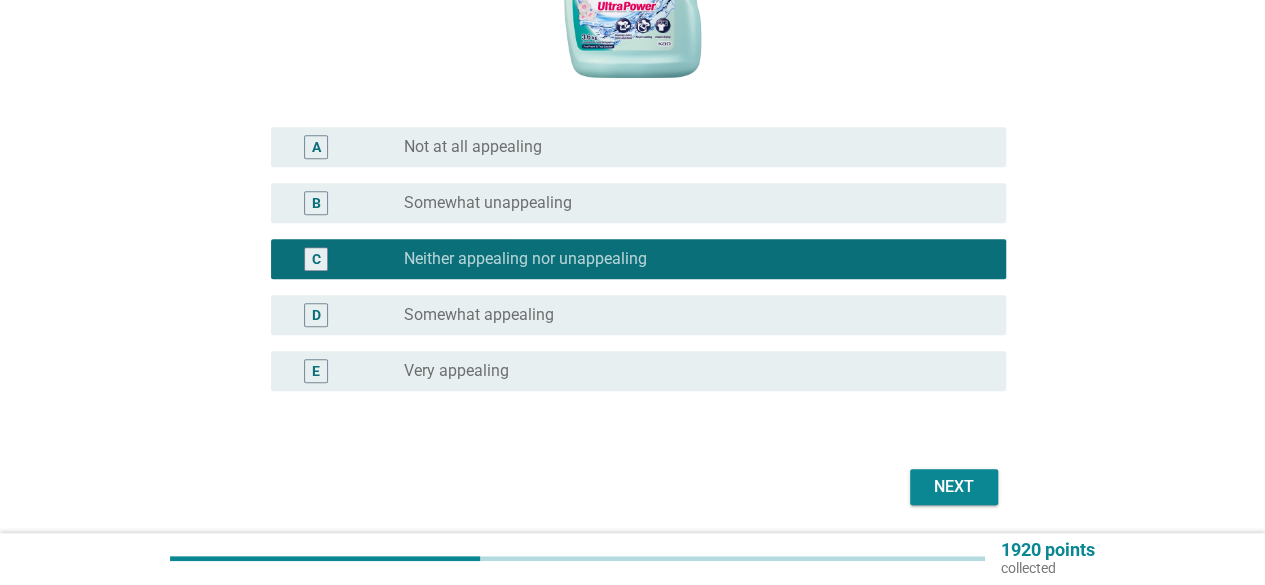 click on "Next" at bounding box center [954, 487] 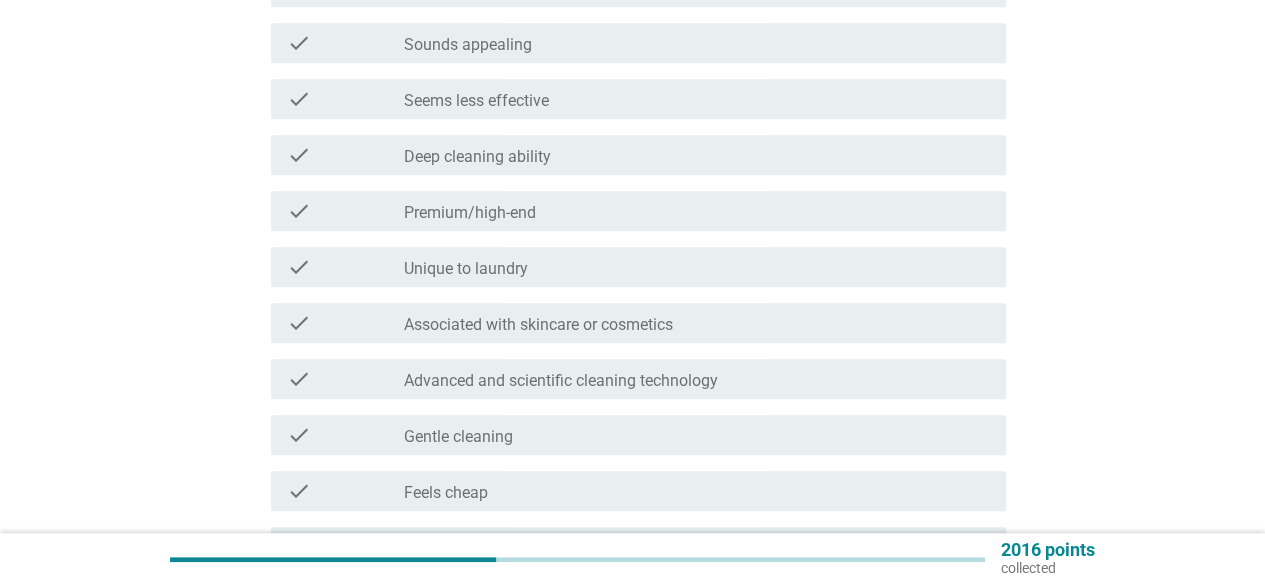 scroll, scrollTop: 600, scrollLeft: 0, axis: vertical 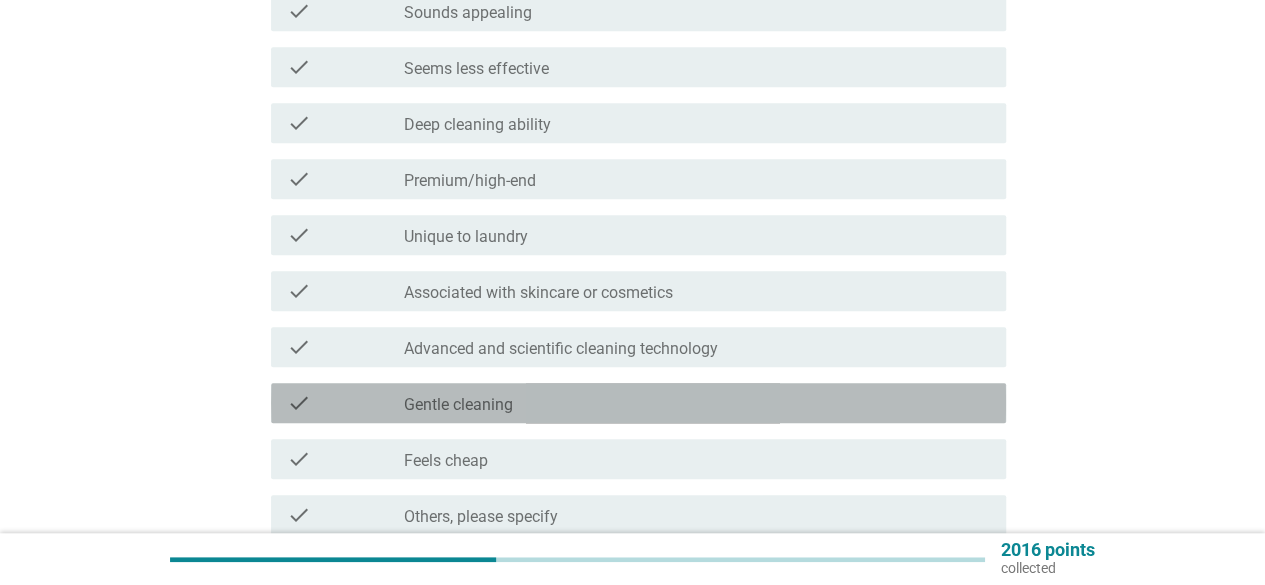click on "check_box_outline_blank Gentle cleaning" at bounding box center (697, 403) 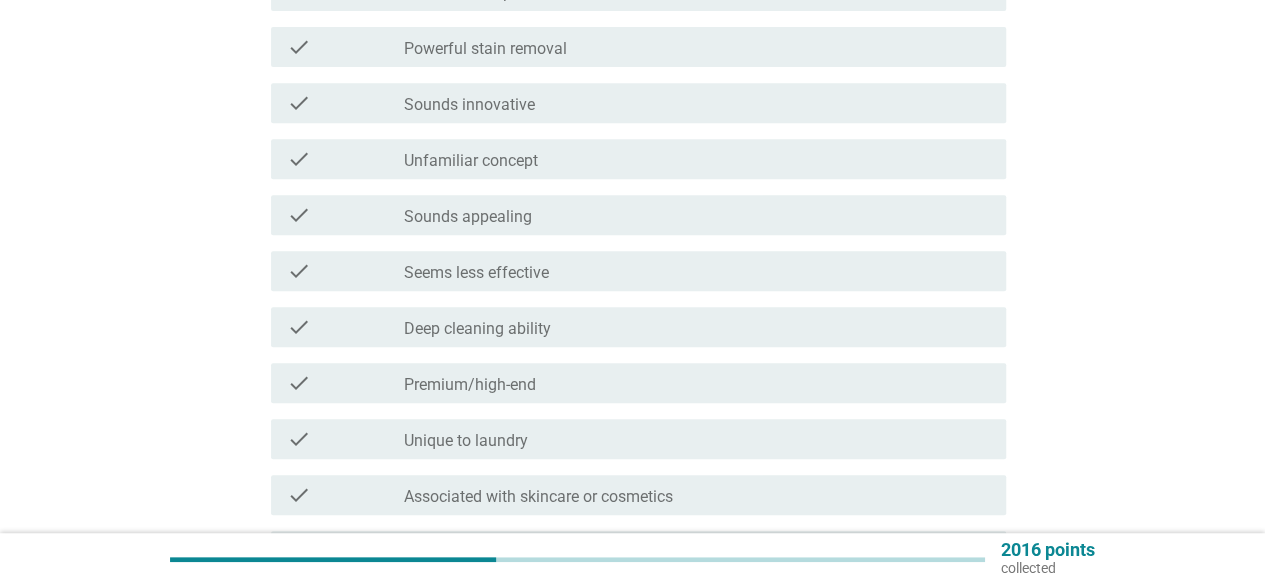 scroll, scrollTop: 600, scrollLeft: 0, axis: vertical 